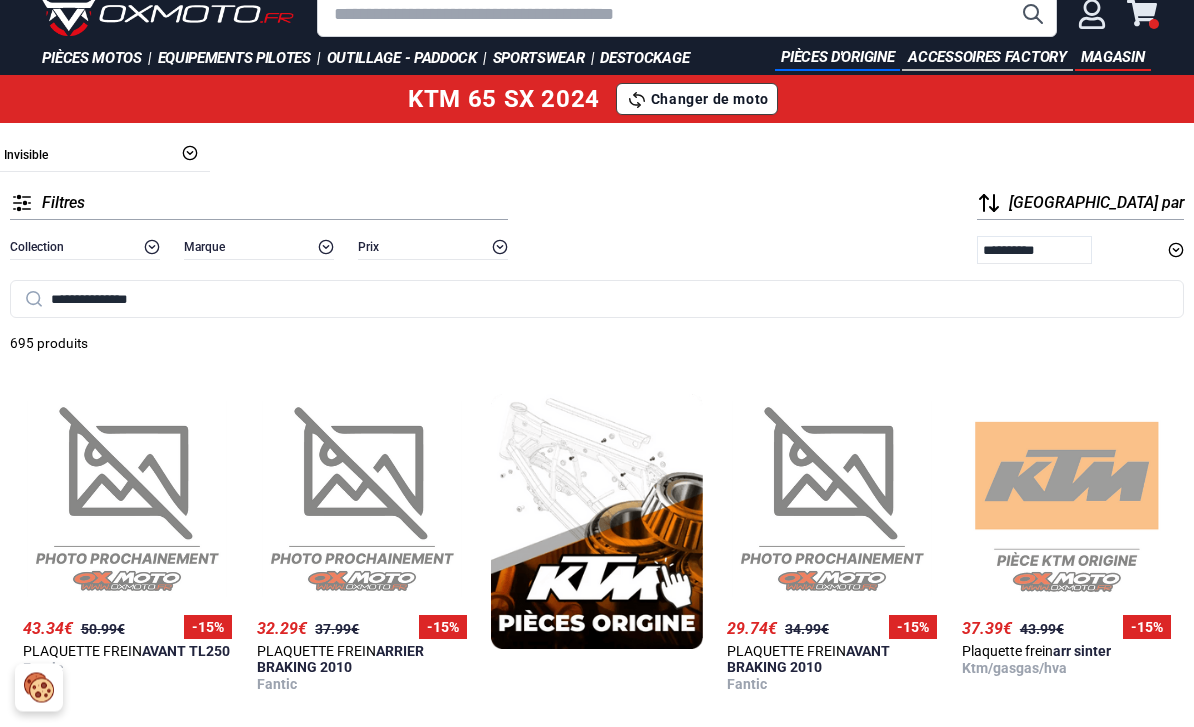 scroll, scrollTop: 0, scrollLeft: 0, axis: both 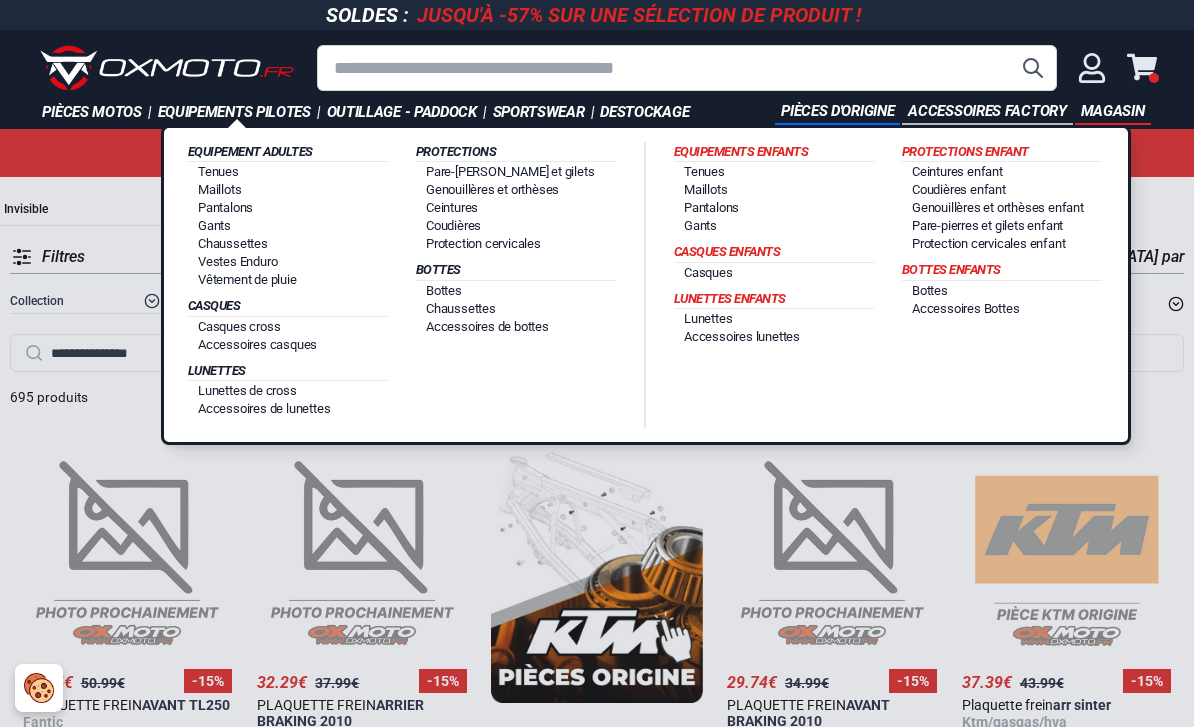 click on "Tenues" at bounding box center (218, 171) 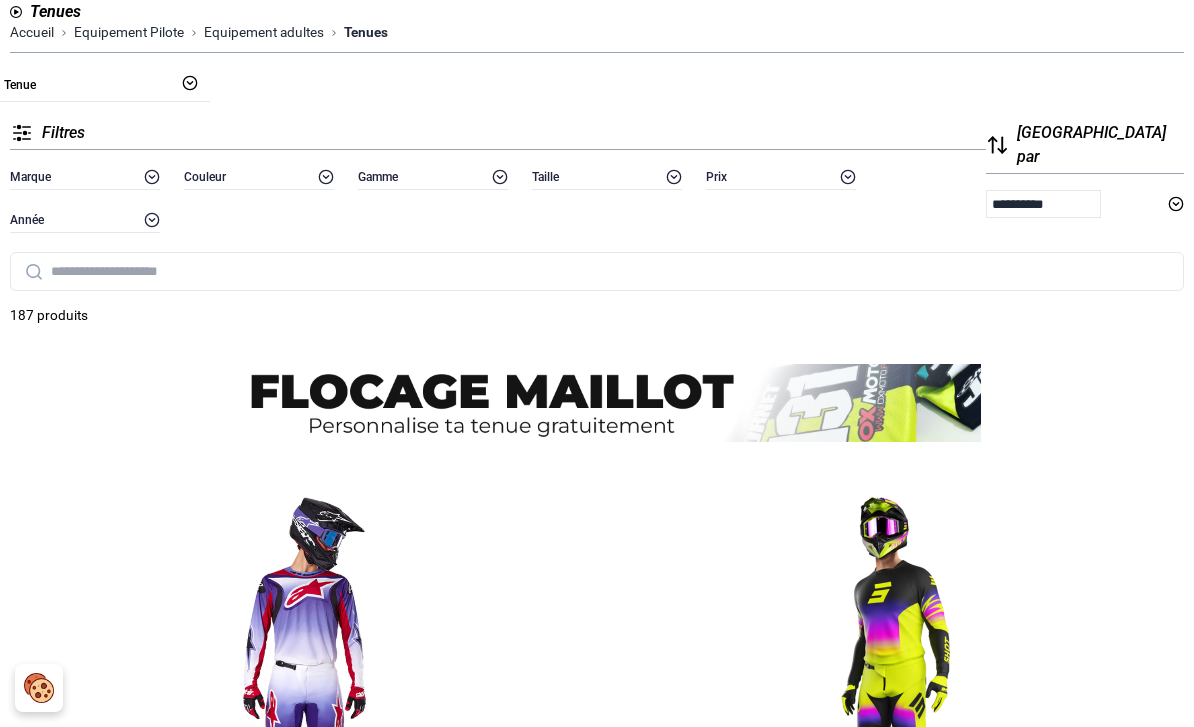 scroll, scrollTop: 136, scrollLeft: 0, axis: vertical 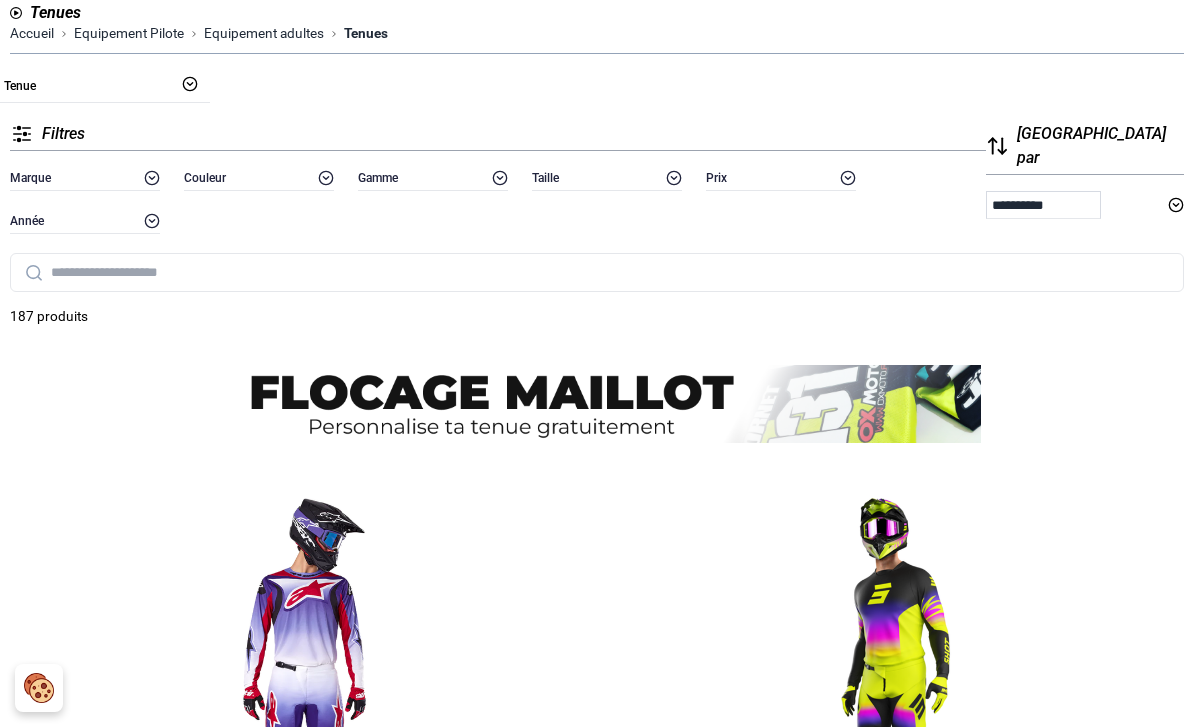 click on "**********" at bounding box center (1043, 205) 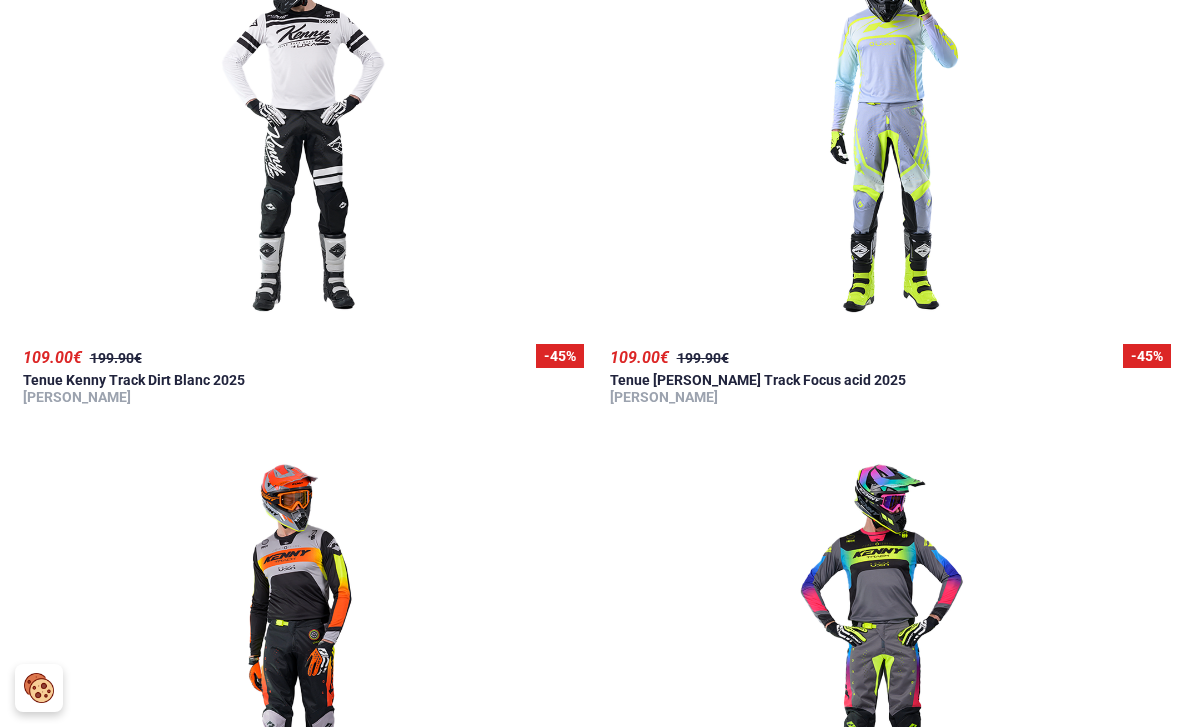 scroll, scrollTop: 2030, scrollLeft: 0, axis: vertical 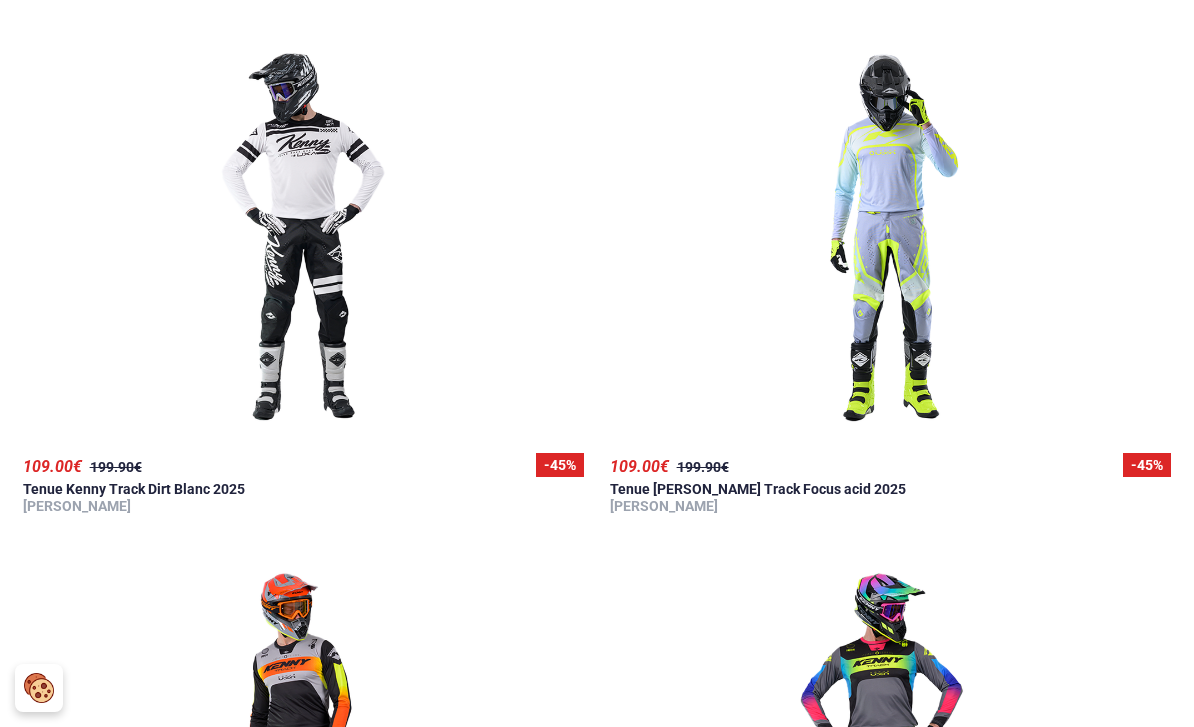 click at bounding box center (304, 237) 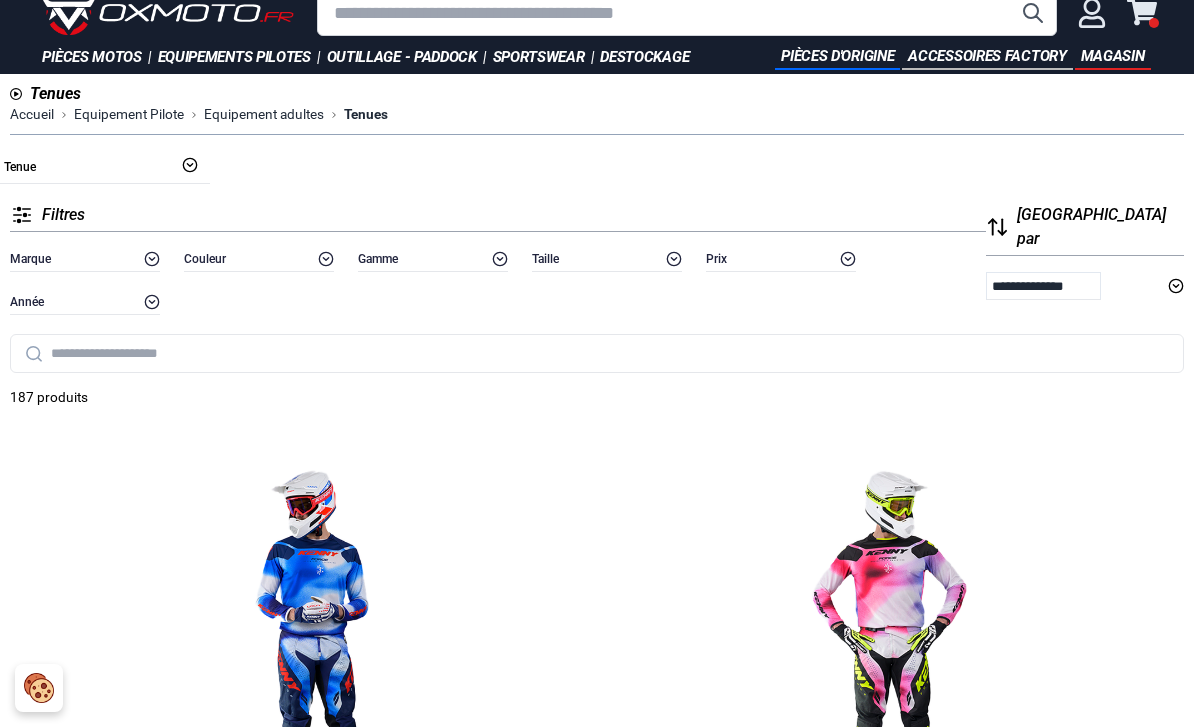 scroll, scrollTop: 59, scrollLeft: 0, axis: vertical 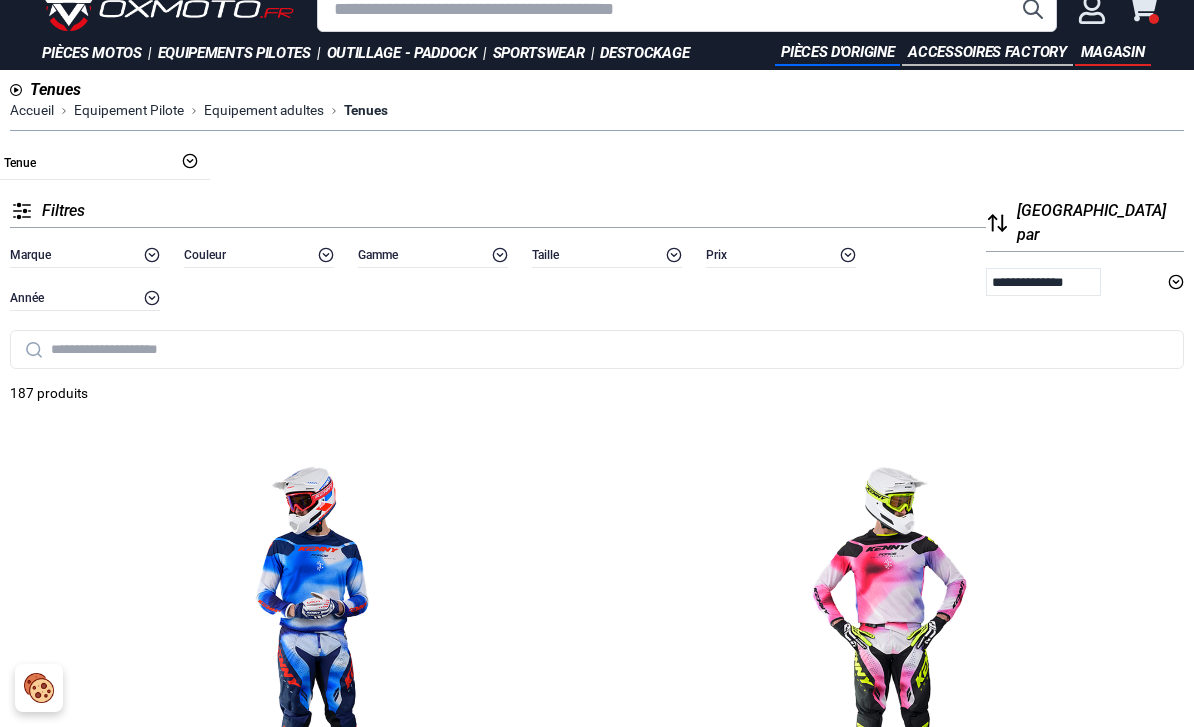 click on "Marque" at bounding box center [85, 255] 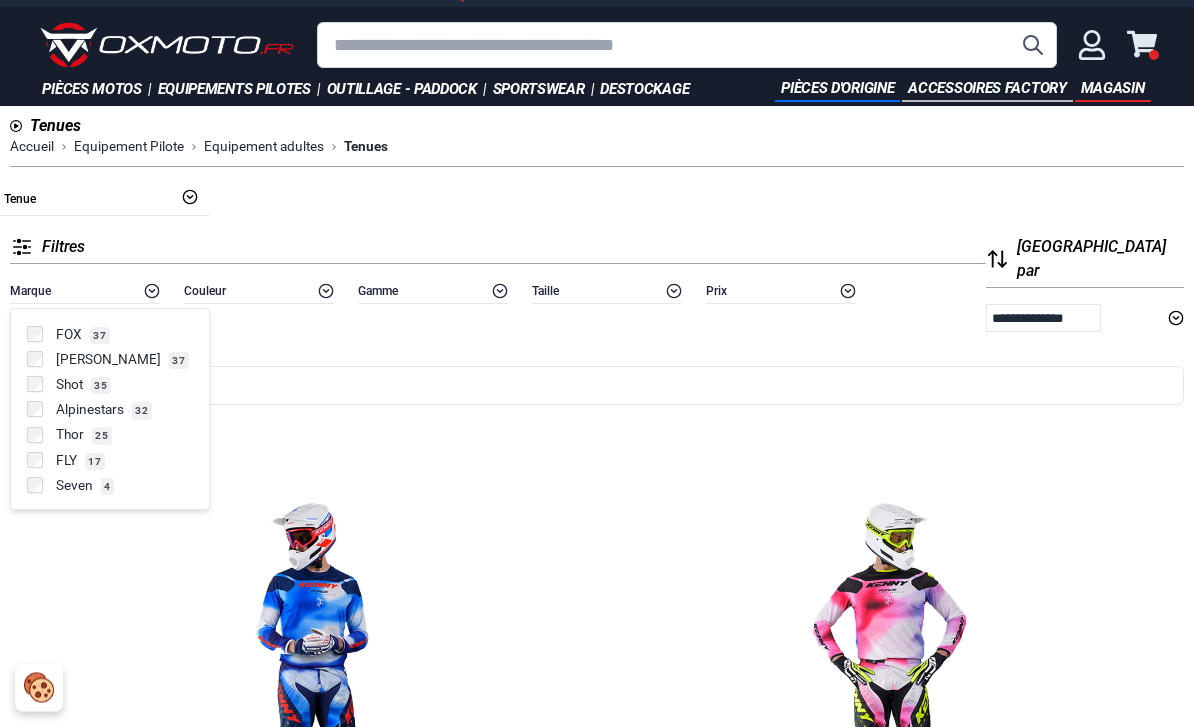 scroll, scrollTop: 0, scrollLeft: 0, axis: both 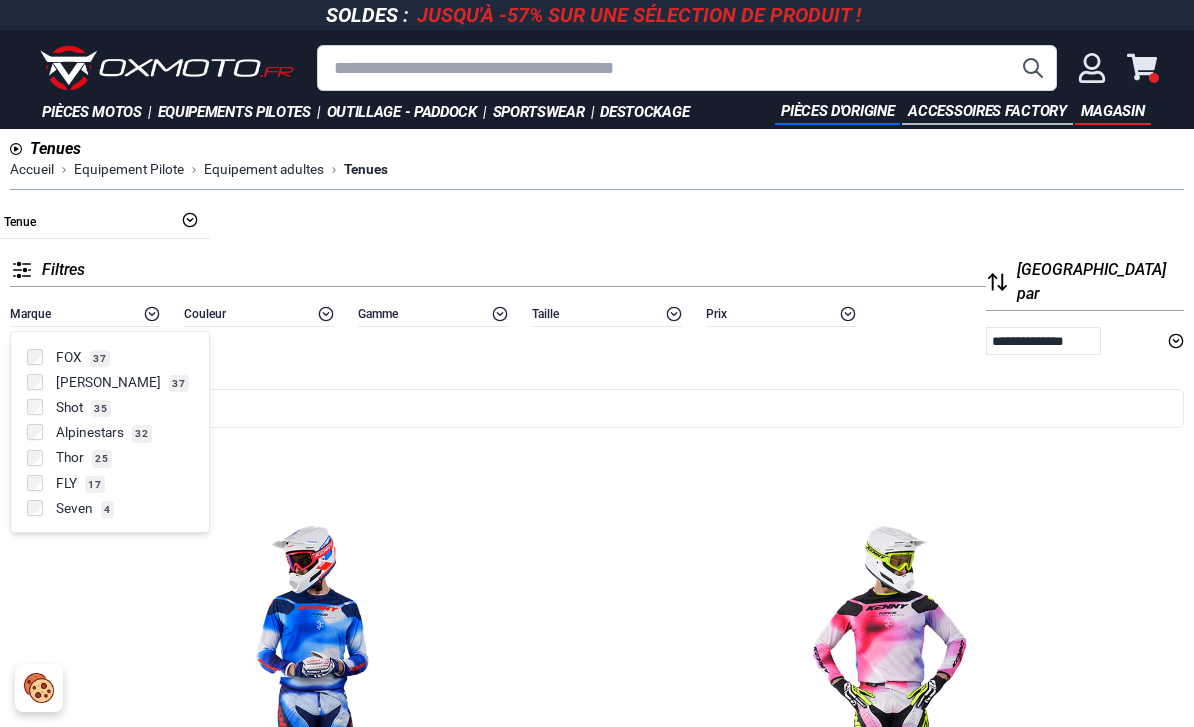 click on "Equipement adultes" at bounding box center [264, 169] 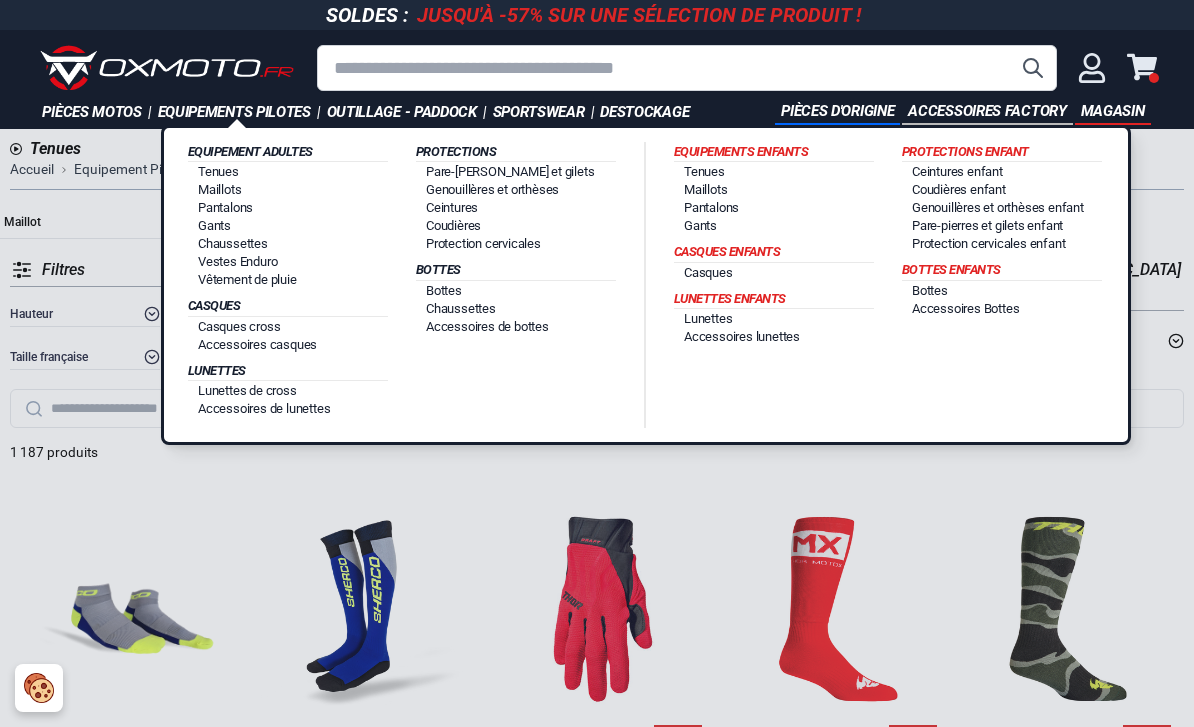 click on "Pantalons" at bounding box center [225, 207] 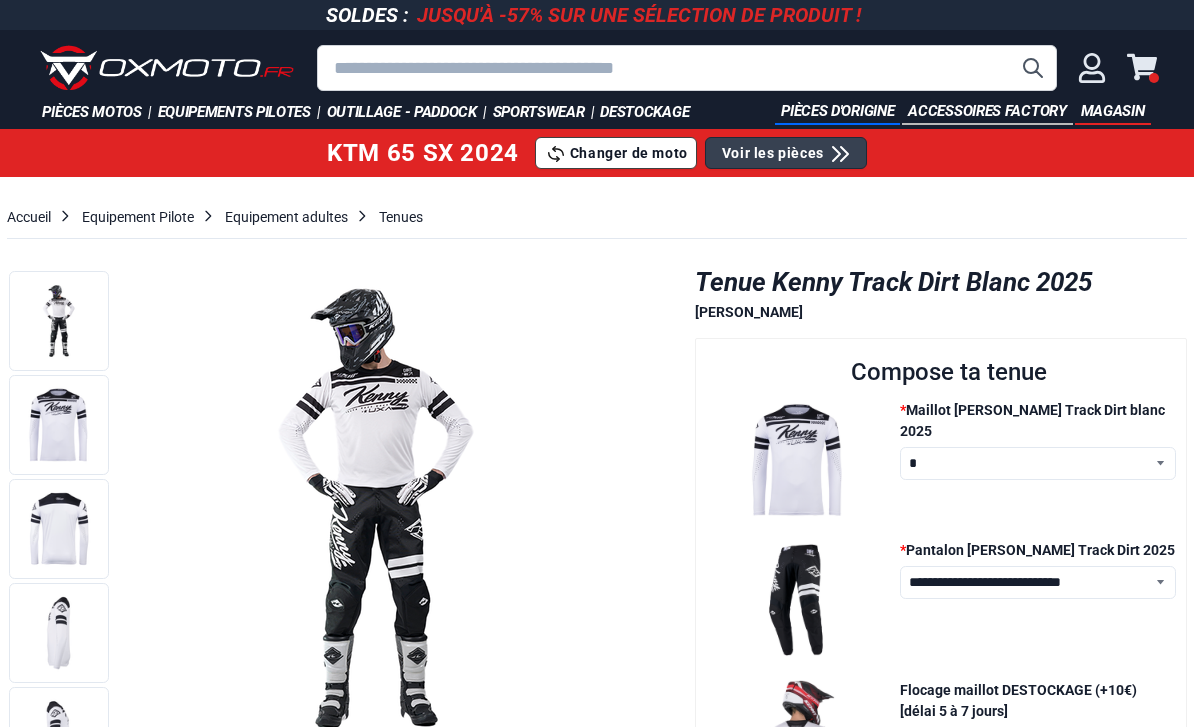 scroll, scrollTop: 0, scrollLeft: 0, axis: both 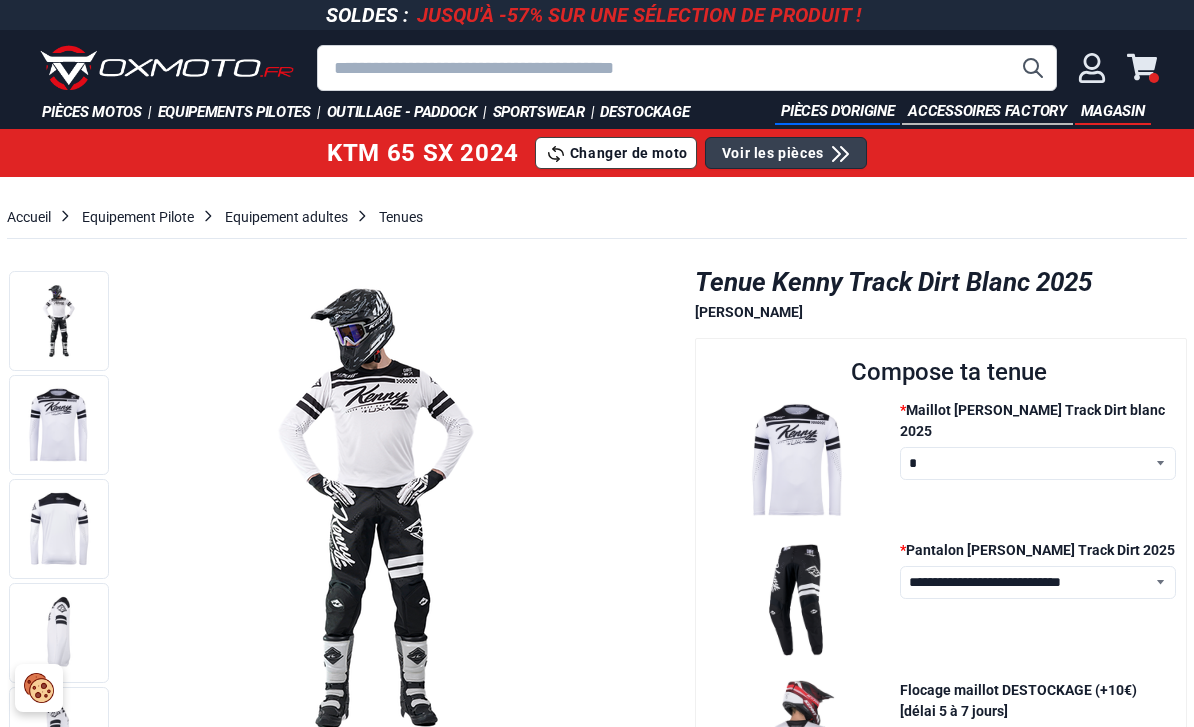 click on "*
*
*
**
***
***" at bounding box center (1038, 463) 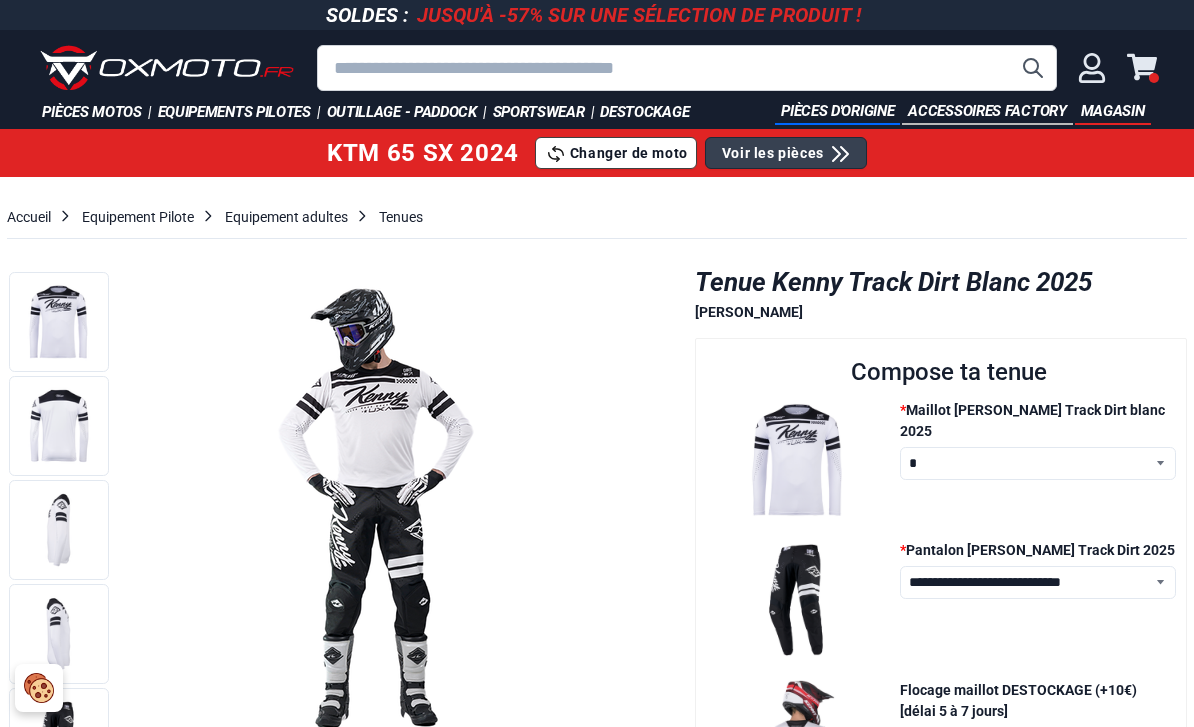 scroll, scrollTop: 90, scrollLeft: 0, axis: vertical 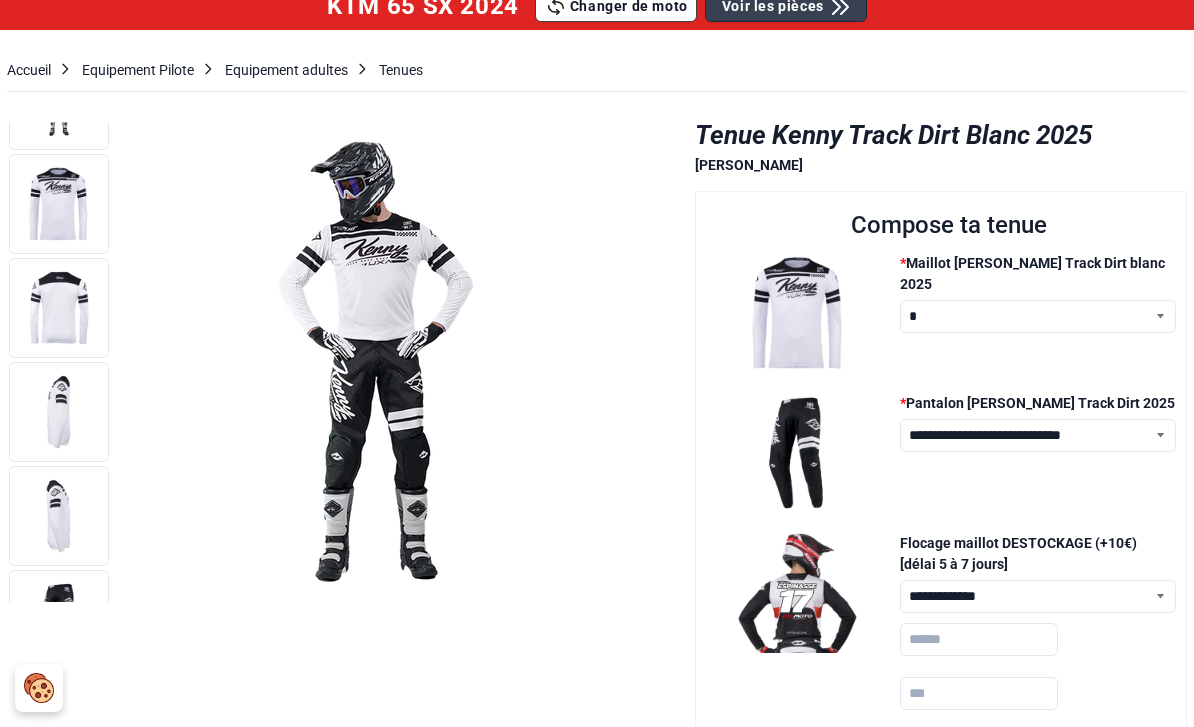 click at bounding box center [59, 204] 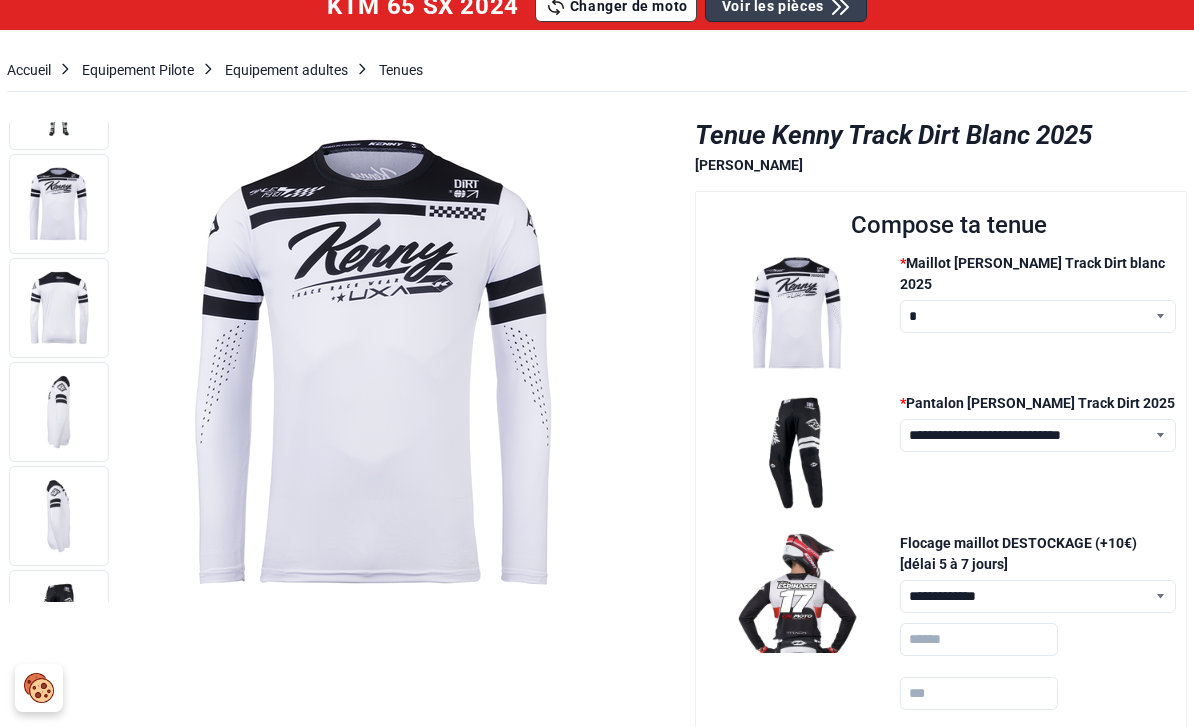 click at bounding box center [377, 362] 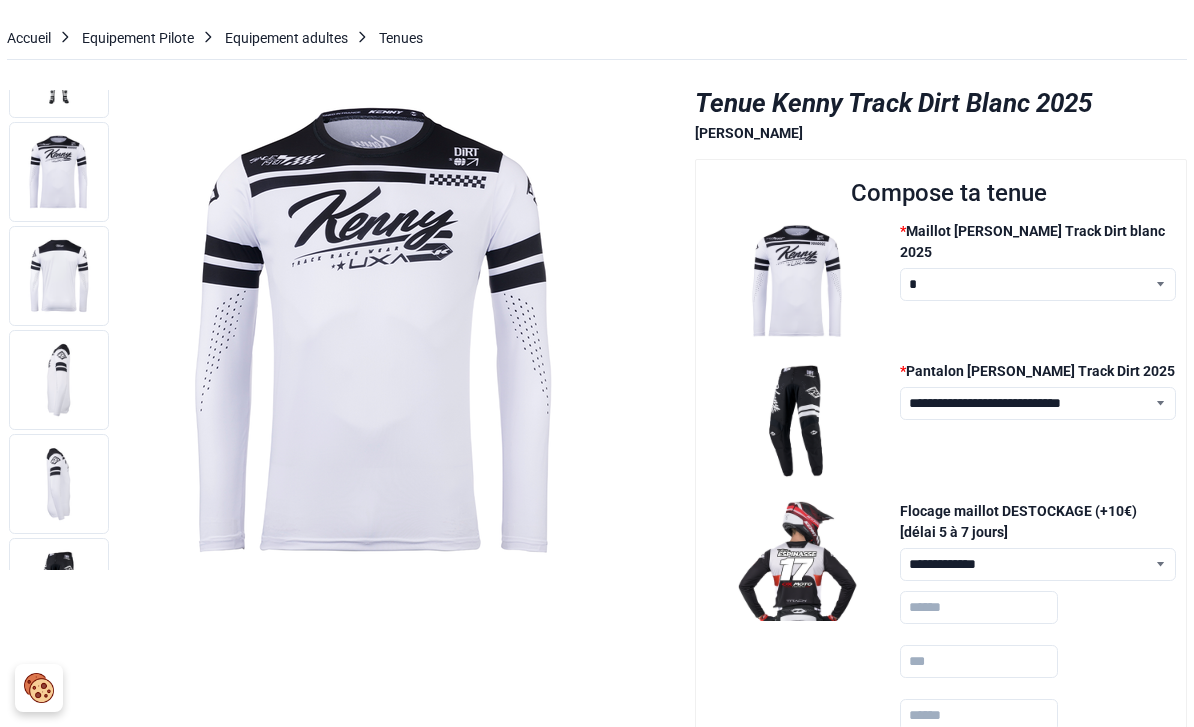 click at bounding box center [59, 276] 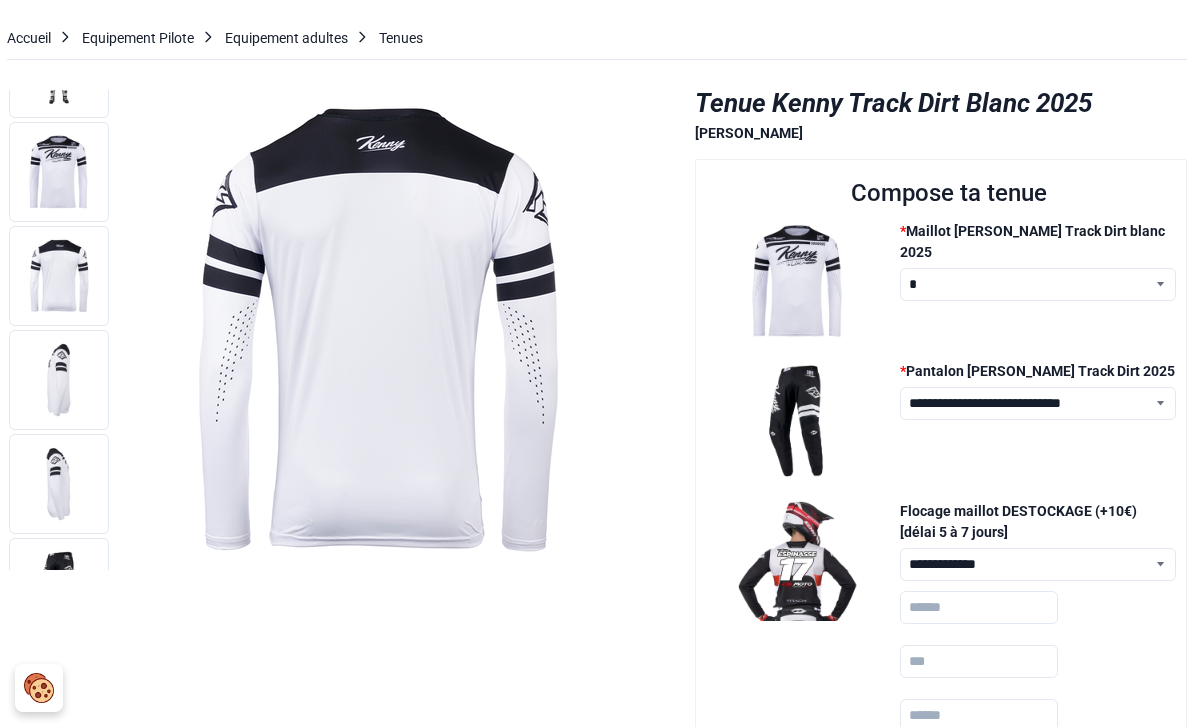 click at bounding box center (59, 380) 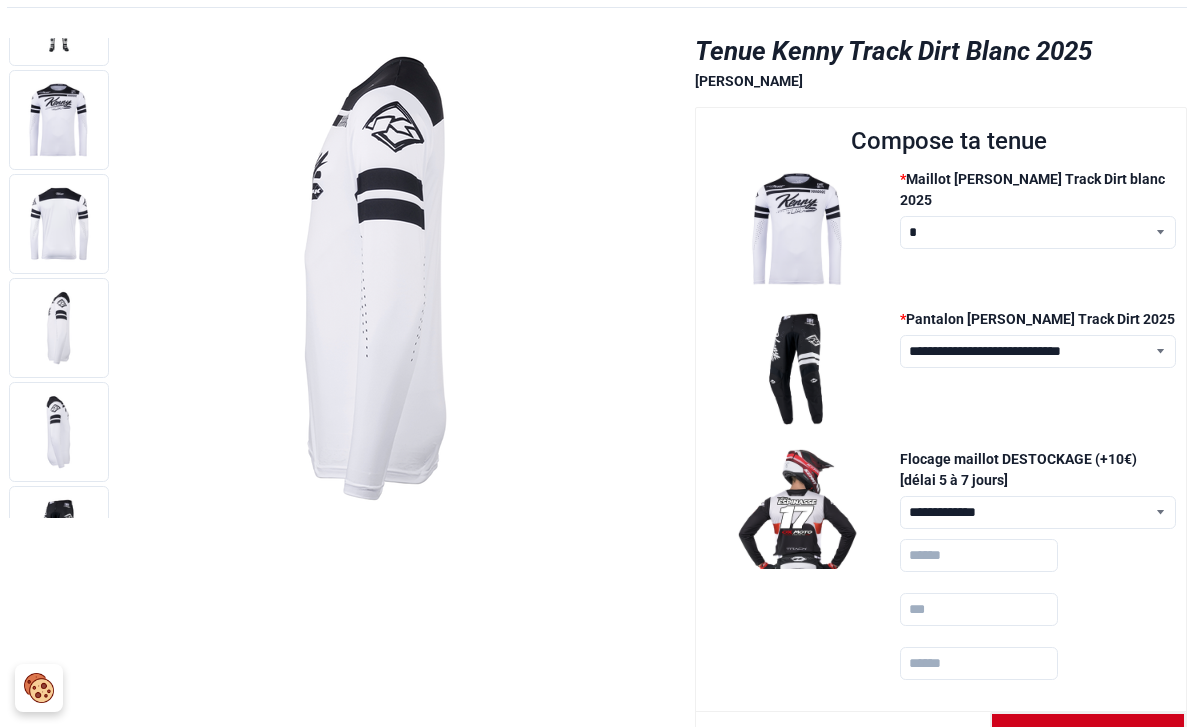 scroll, scrollTop: 230, scrollLeft: 0, axis: vertical 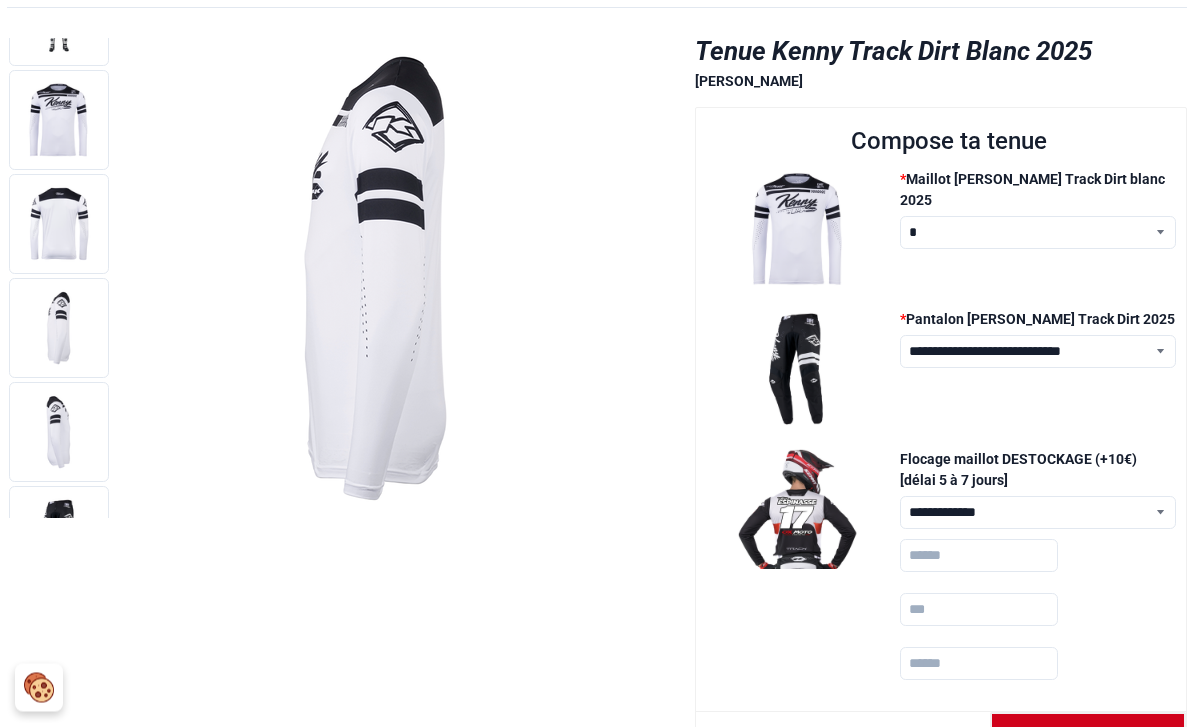 click at bounding box center (59, 433) 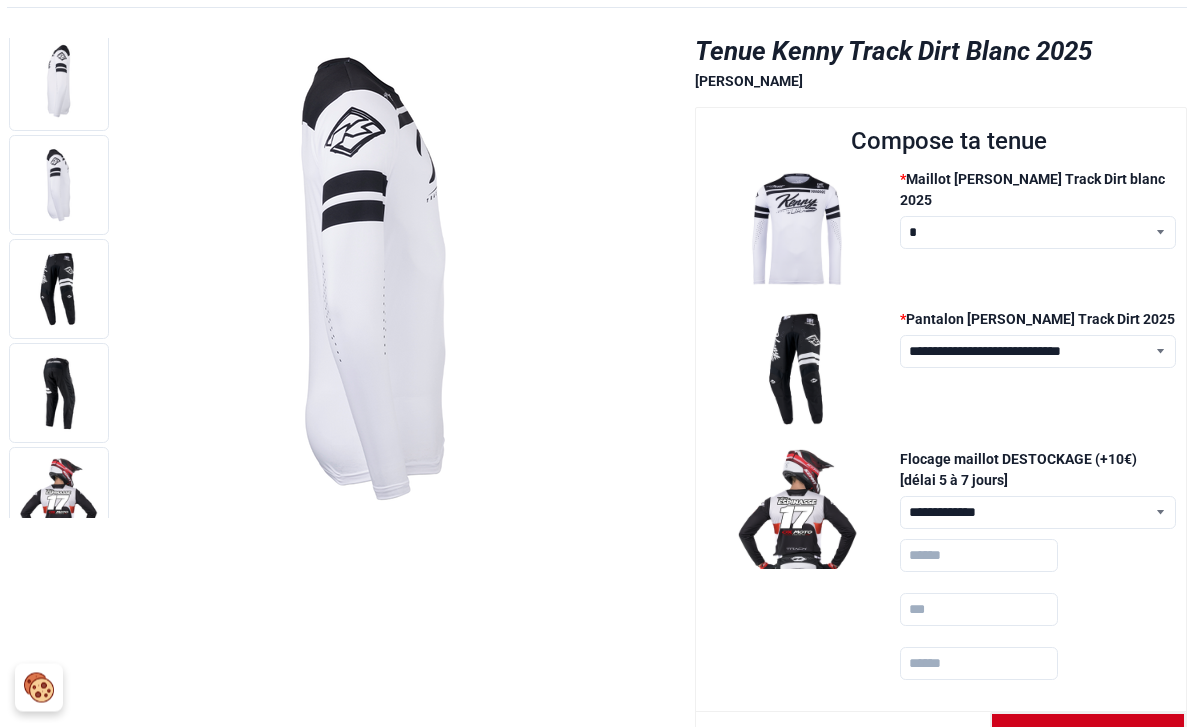 scroll, scrollTop: 339, scrollLeft: 0, axis: vertical 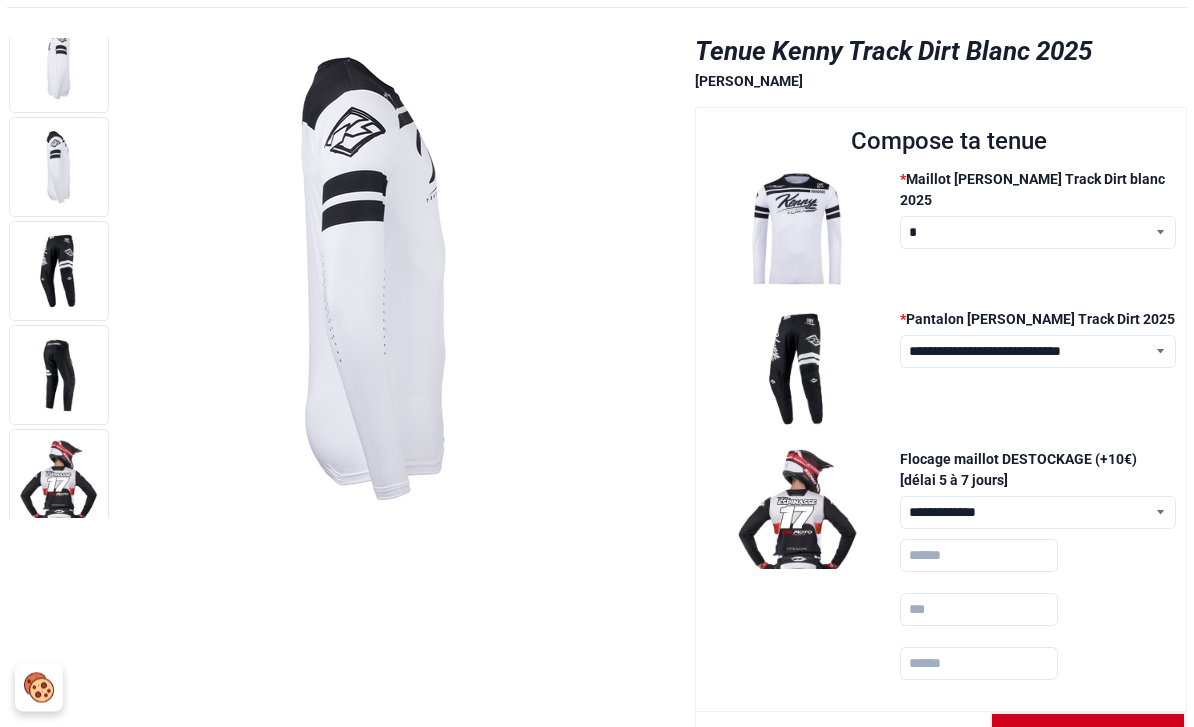 click at bounding box center (59, 272) 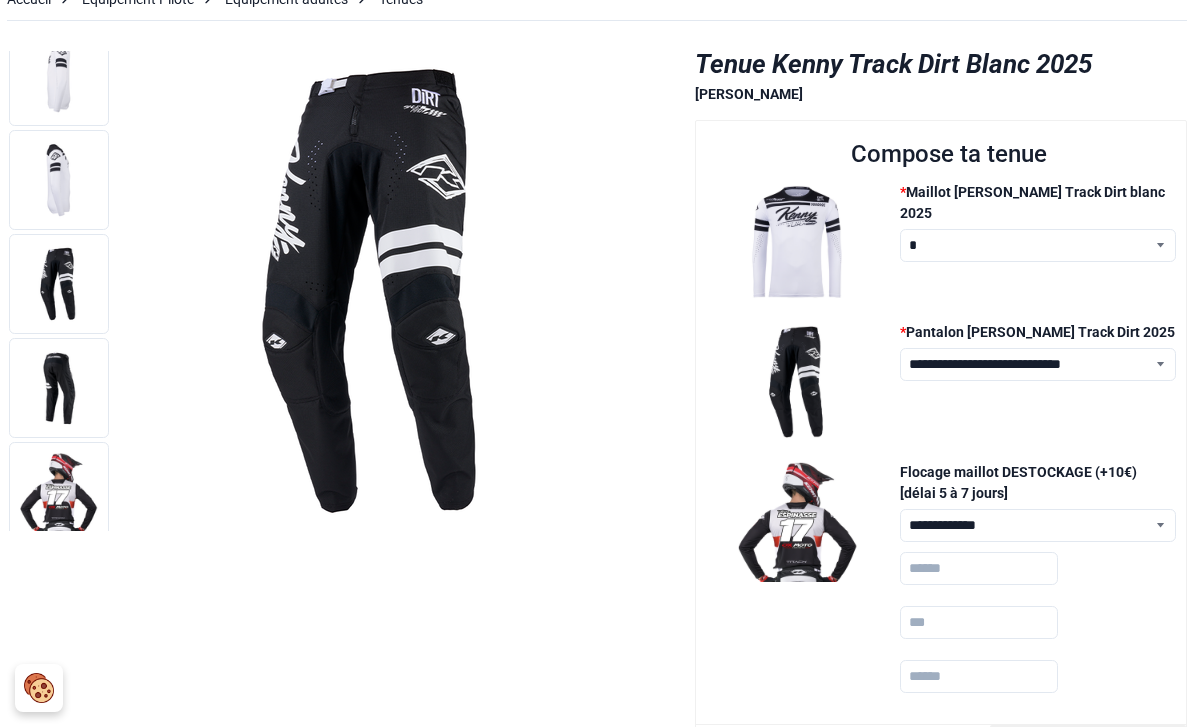 scroll, scrollTop: 217, scrollLeft: 0, axis: vertical 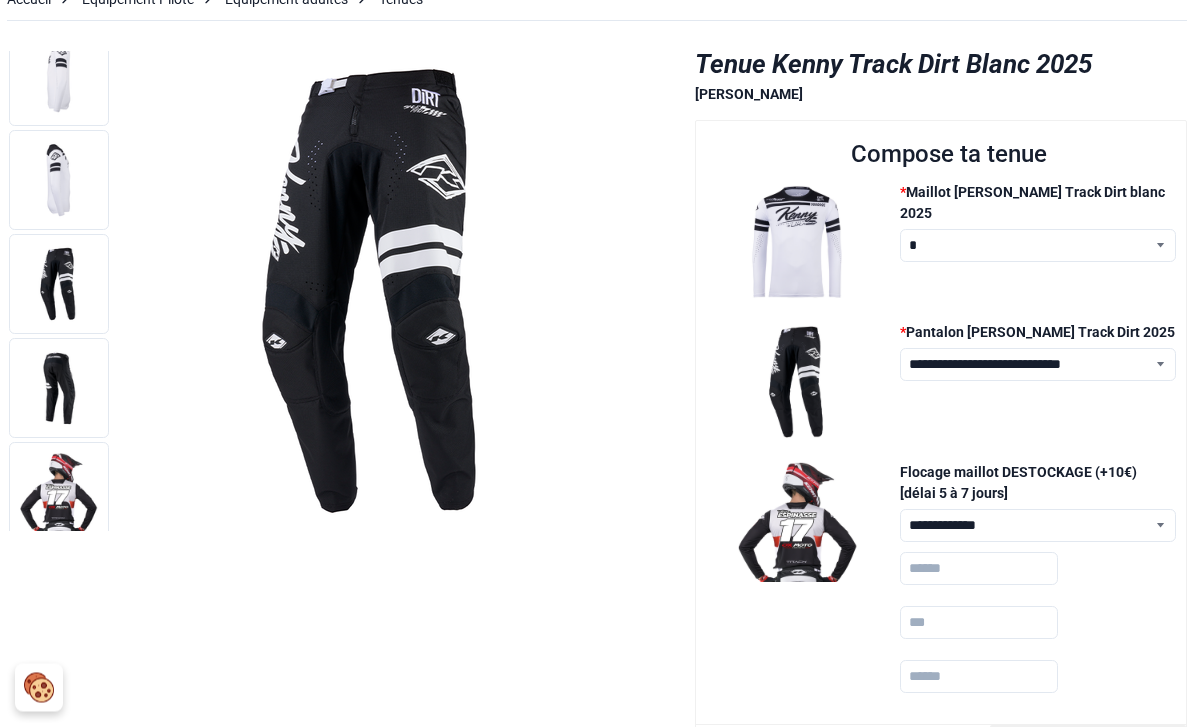 click at bounding box center (59, 389) 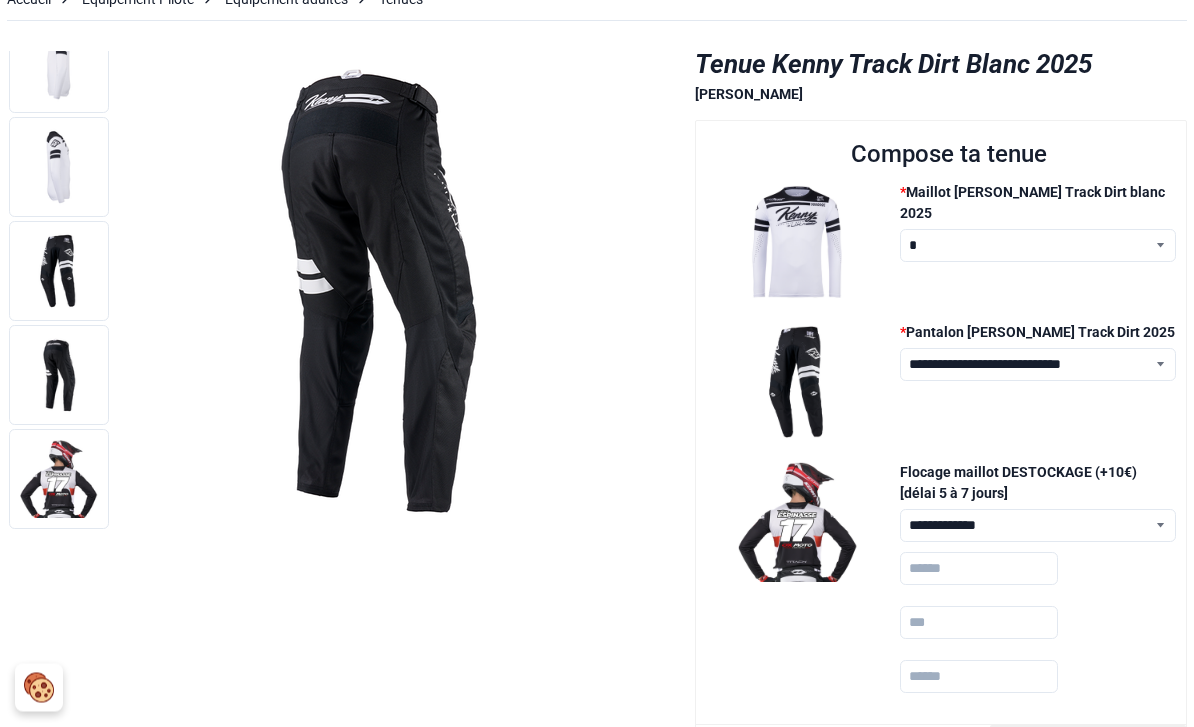 scroll, scrollTop: 352, scrollLeft: 0, axis: vertical 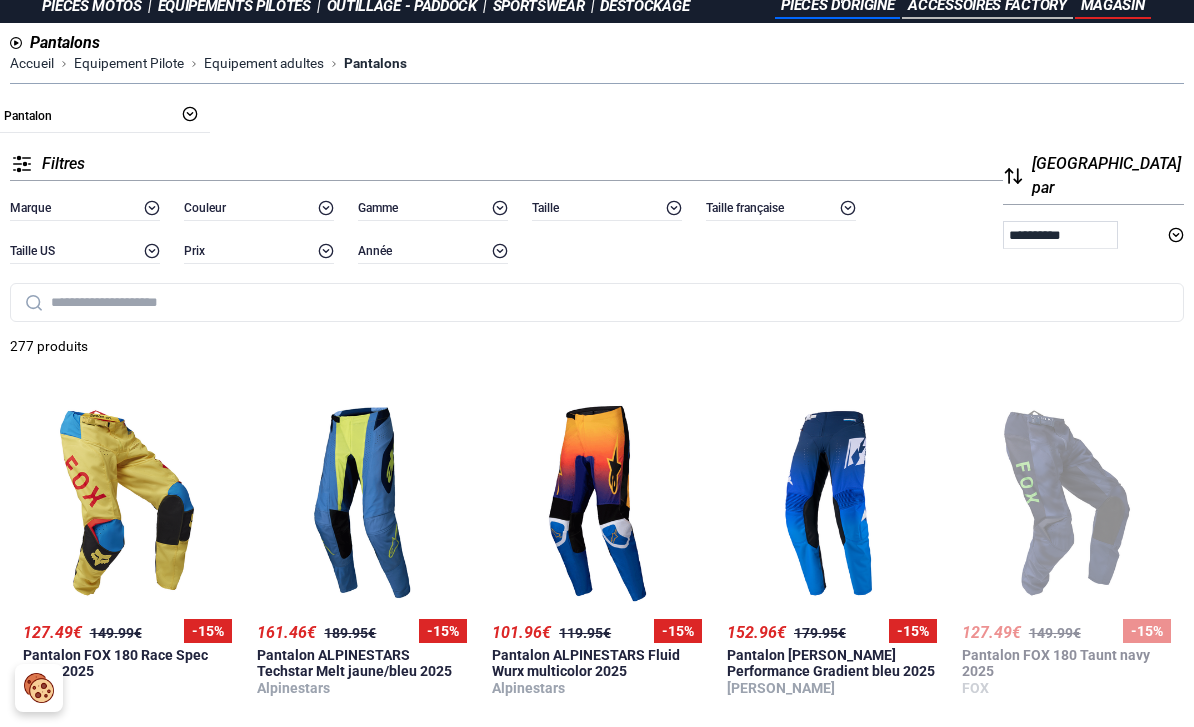 click on "**********" at bounding box center (1060, 235) 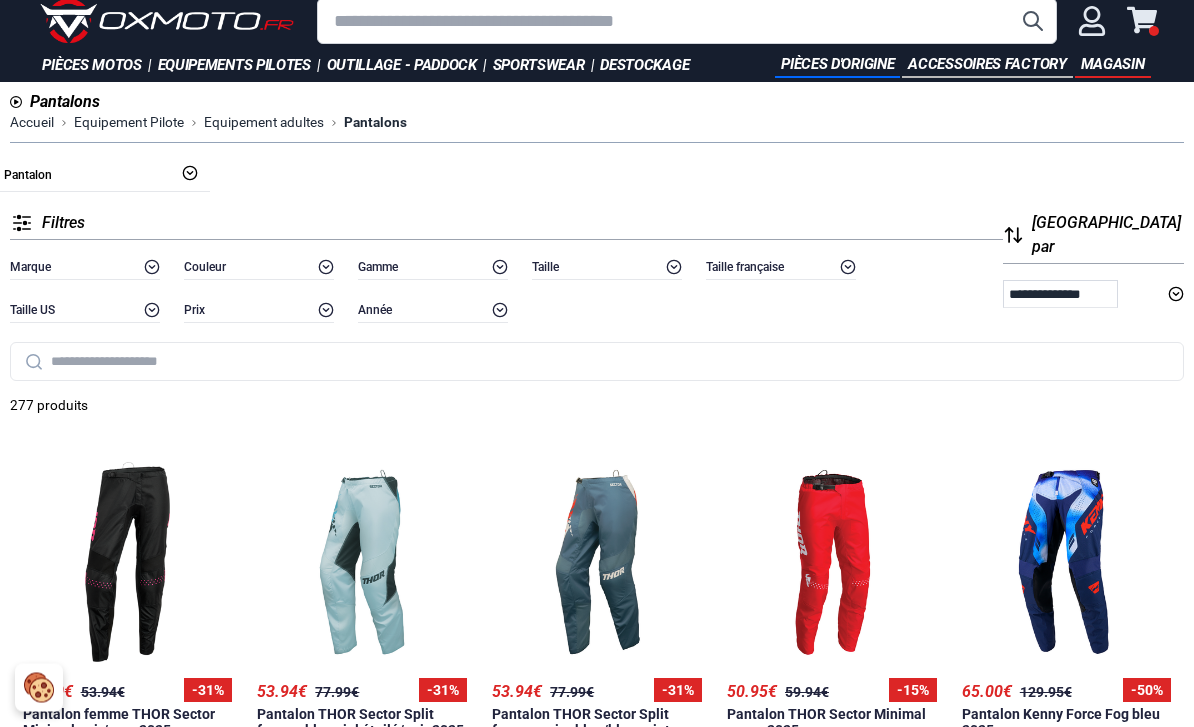 scroll, scrollTop: 0, scrollLeft: 0, axis: both 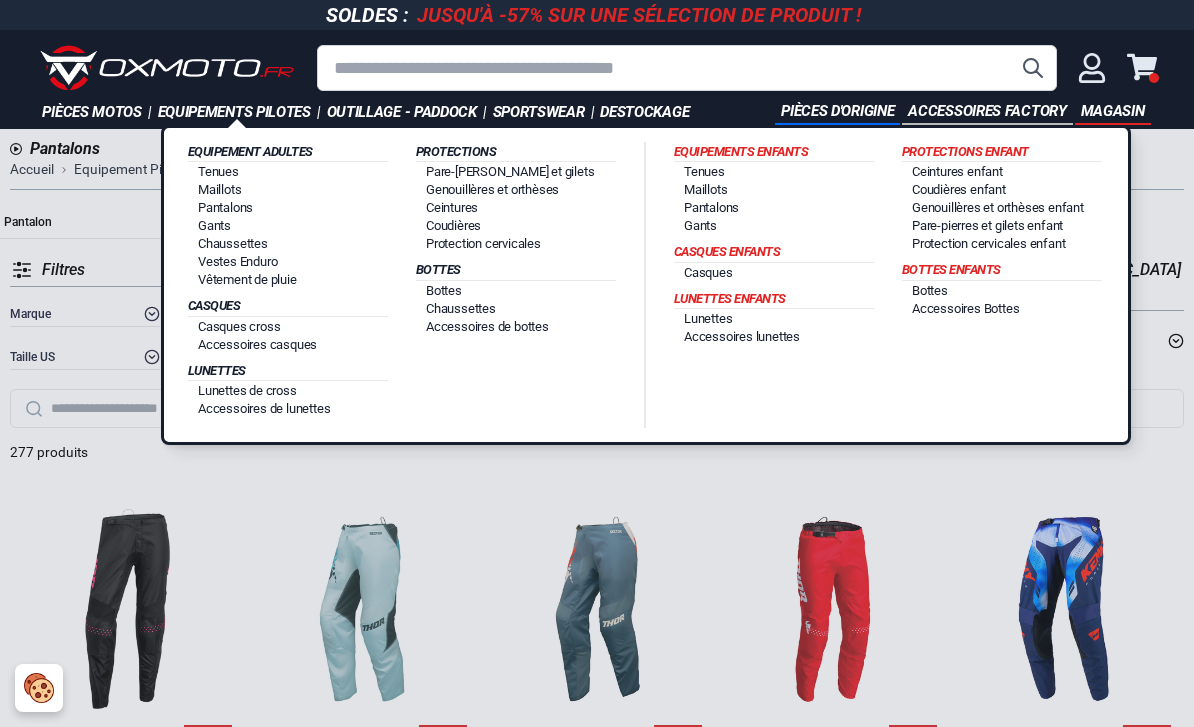 click on "Genouillères et orthèses" at bounding box center (492, 189) 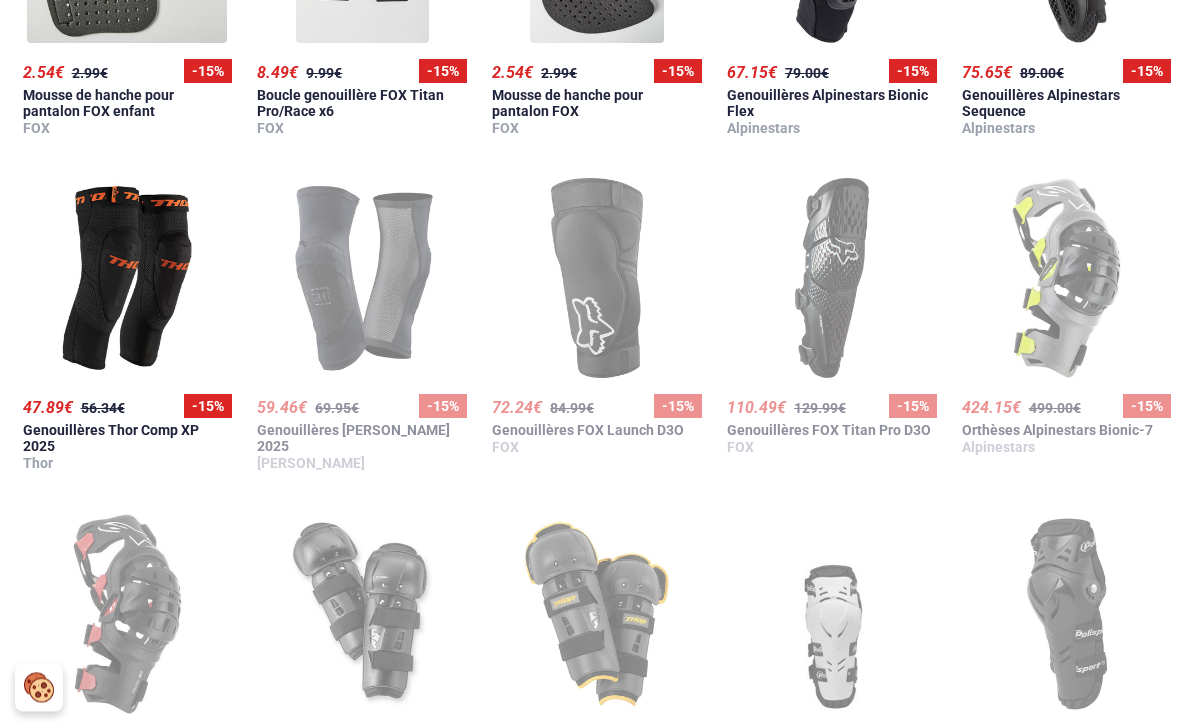 scroll, scrollTop: 1310, scrollLeft: 0, axis: vertical 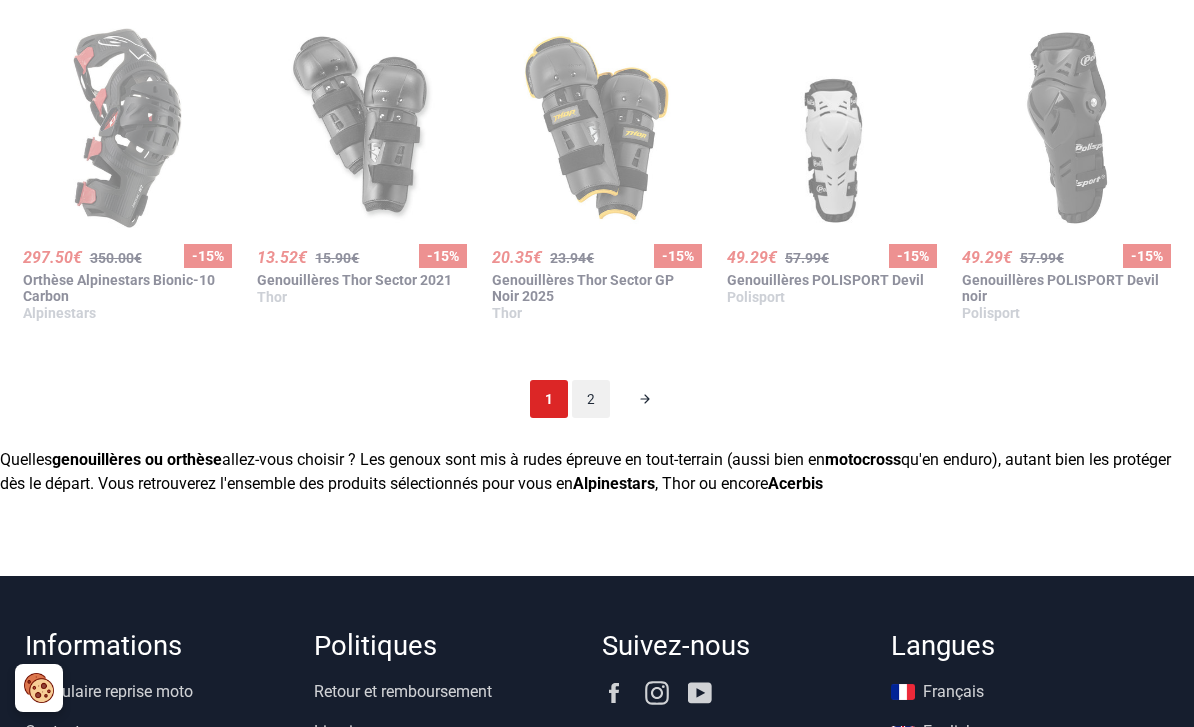 click on "2" at bounding box center (591, 399) 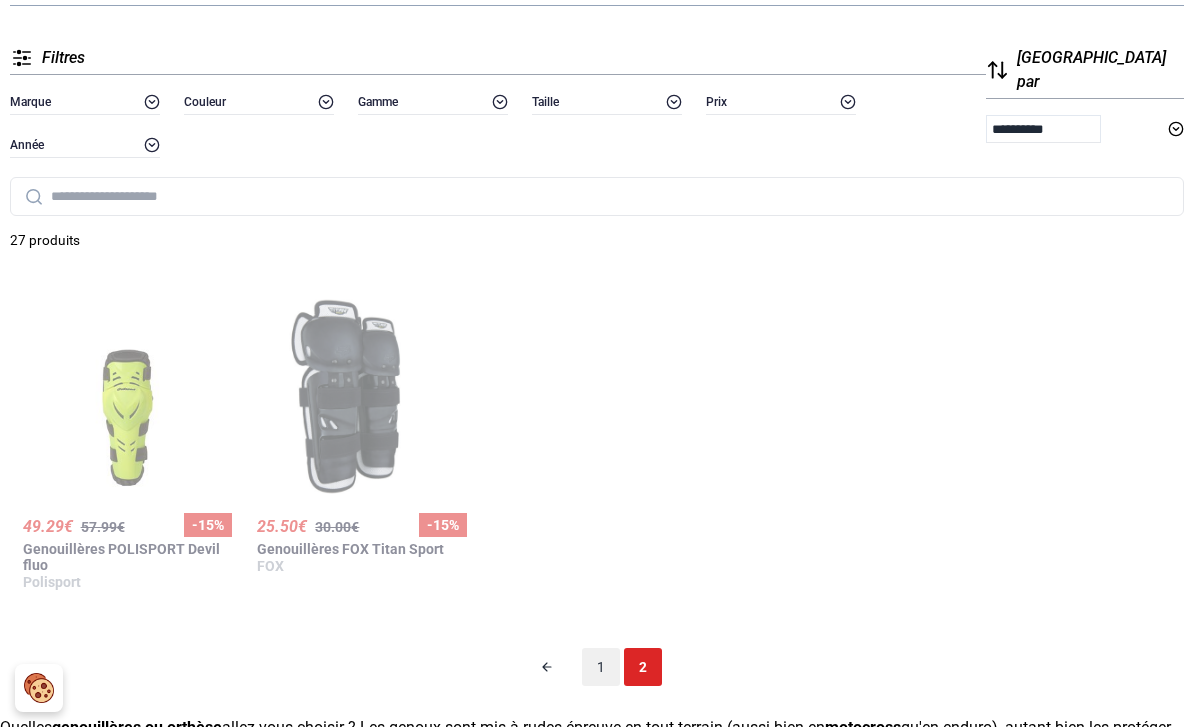 click on "1" at bounding box center (601, 667) 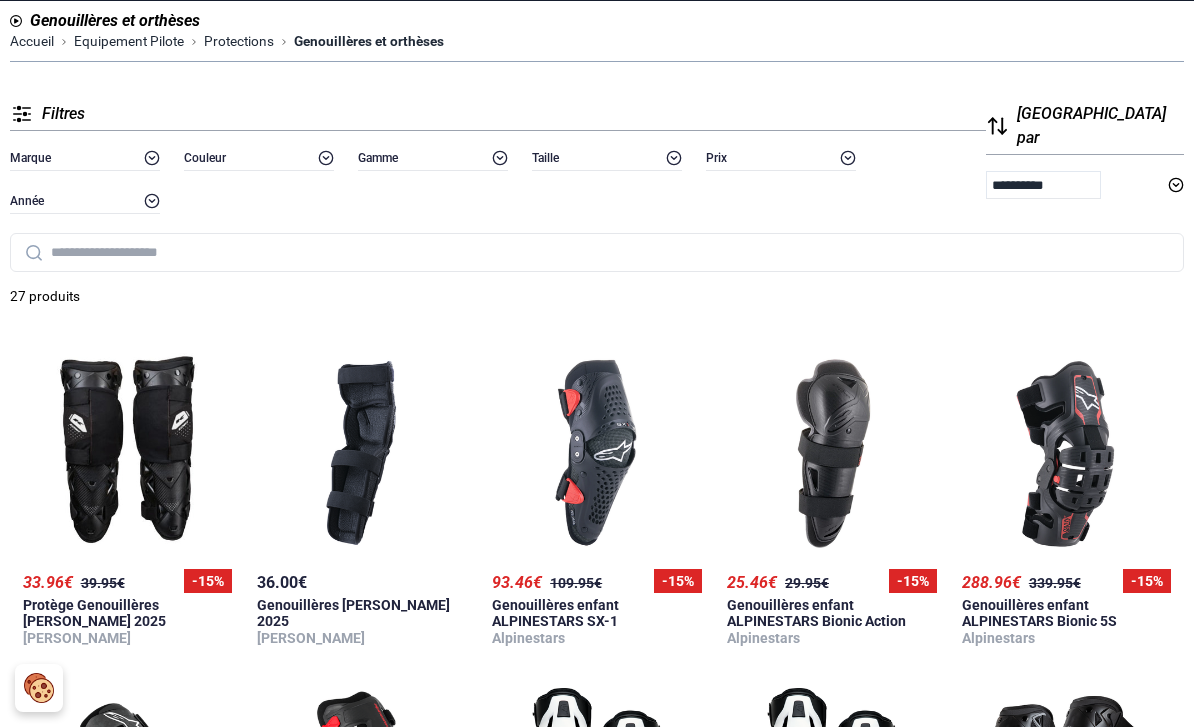click on "93.46  €" at bounding box center [517, 582] 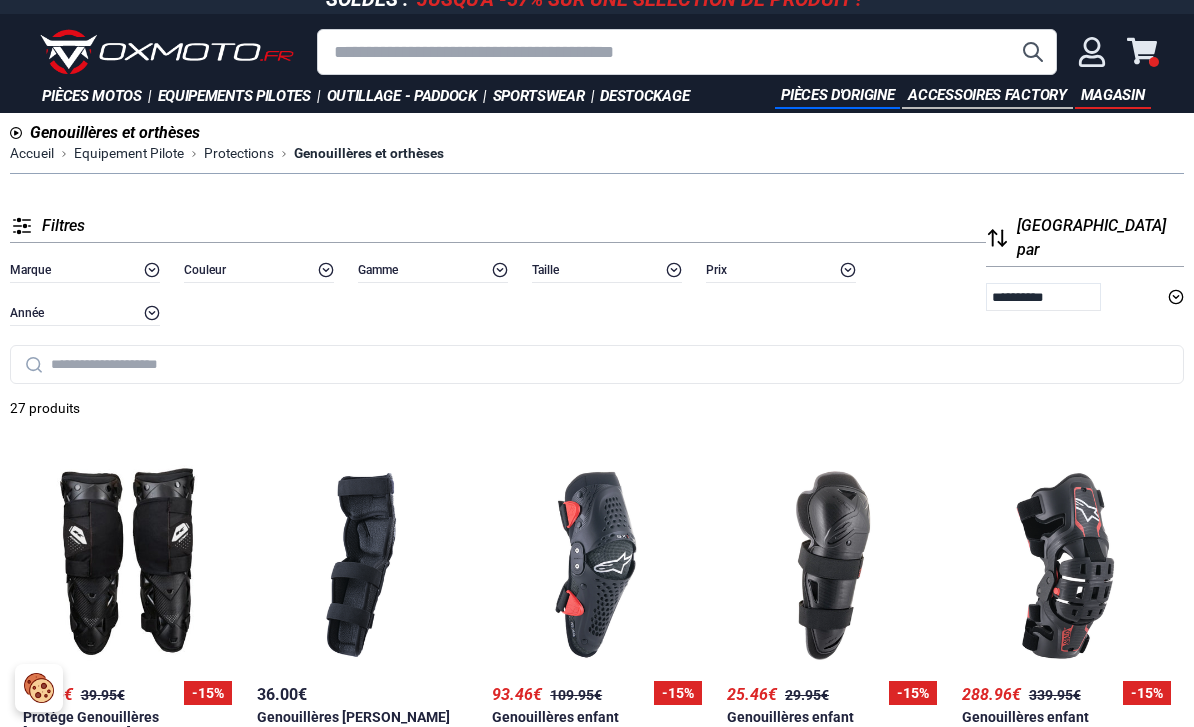 scroll, scrollTop: 0, scrollLeft: 0, axis: both 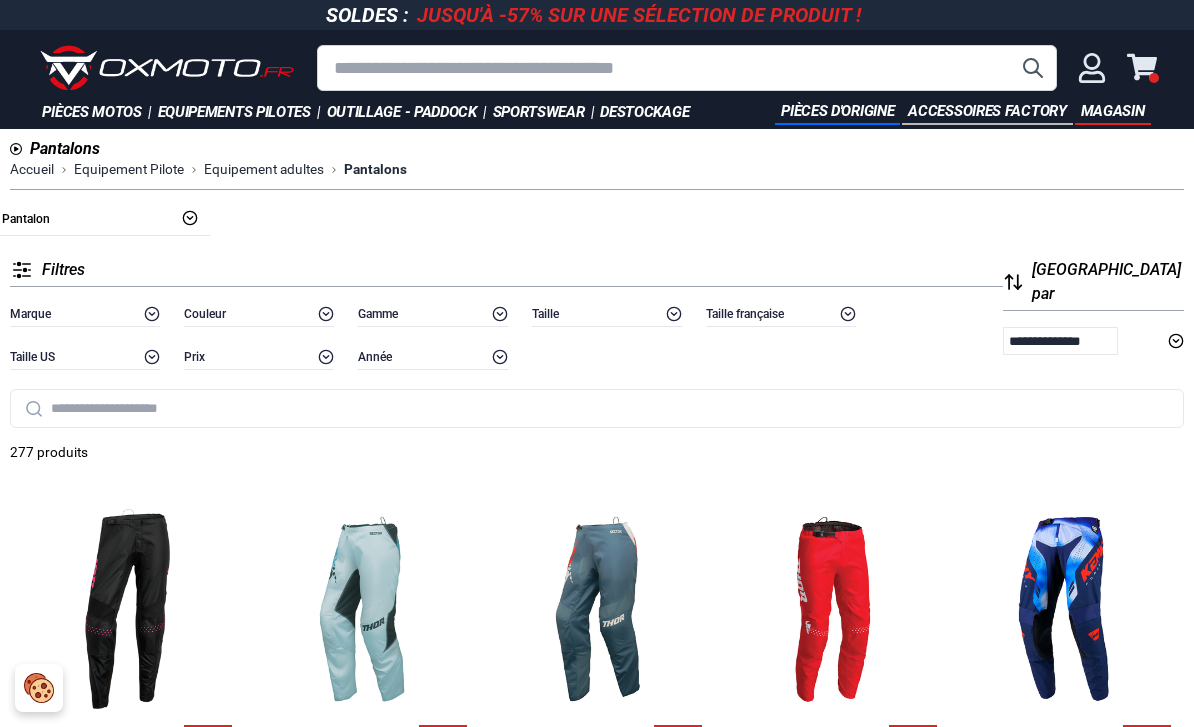 select on "**********" 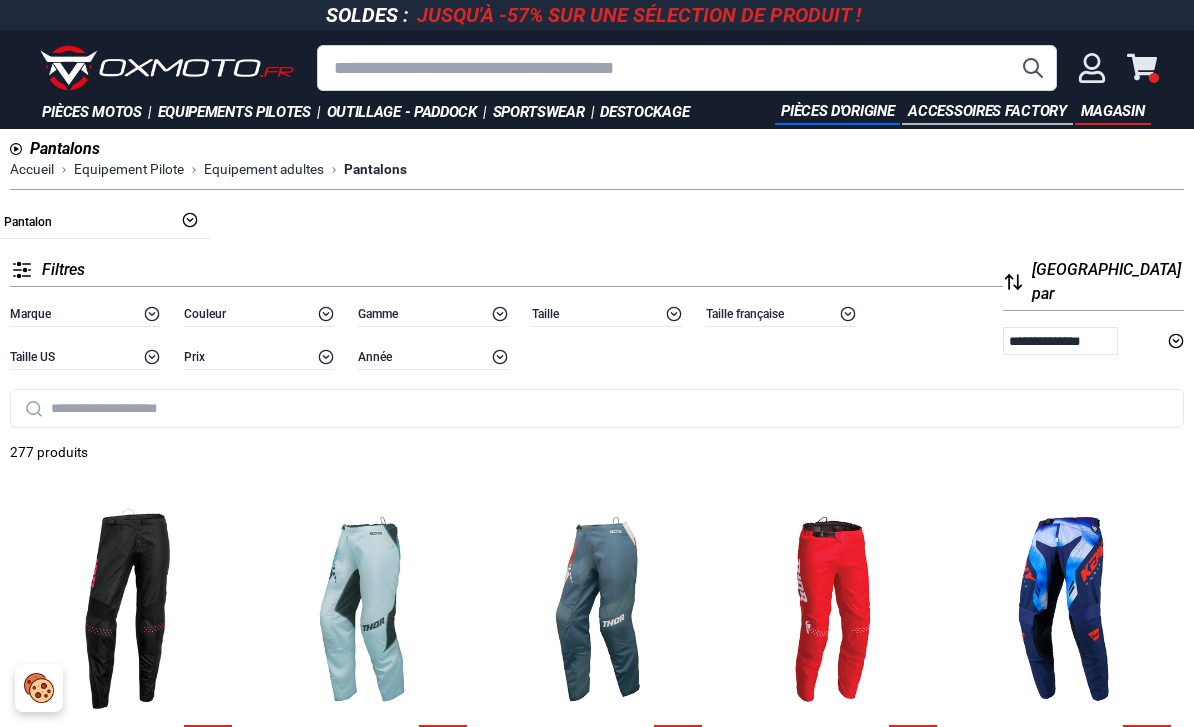 scroll, scrollTop: 0, scrollLeft: 0, axis: both 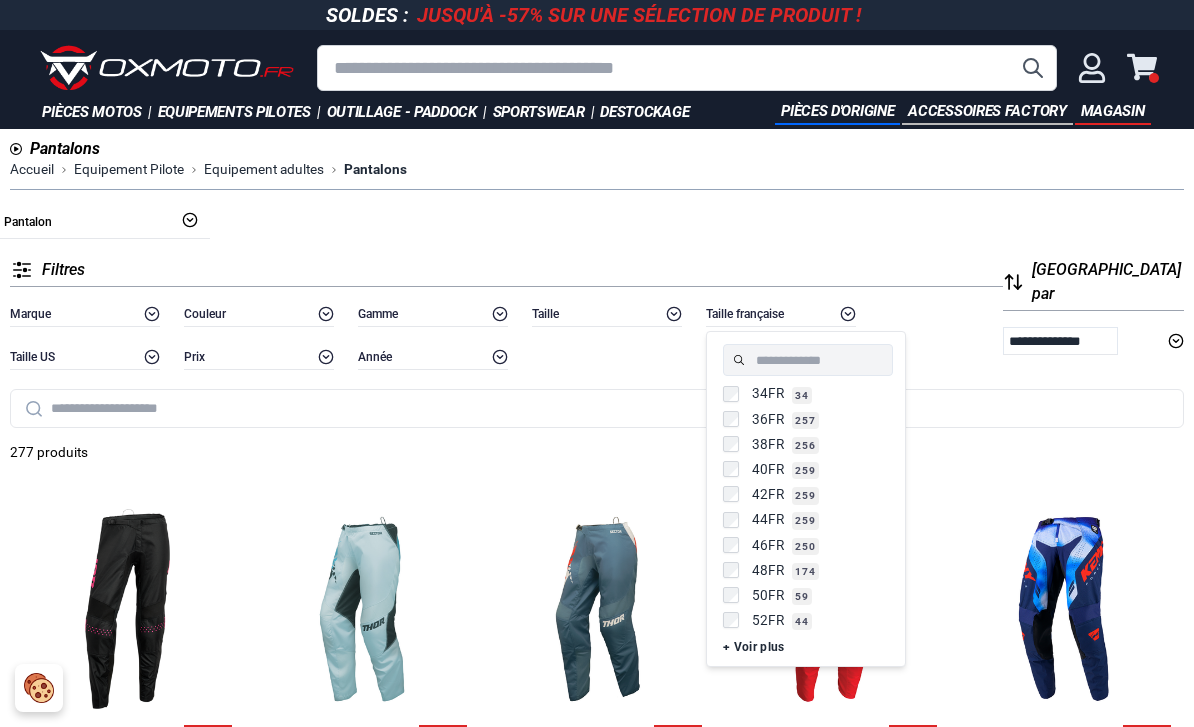 click on "259" at bounding box center (805, 470) 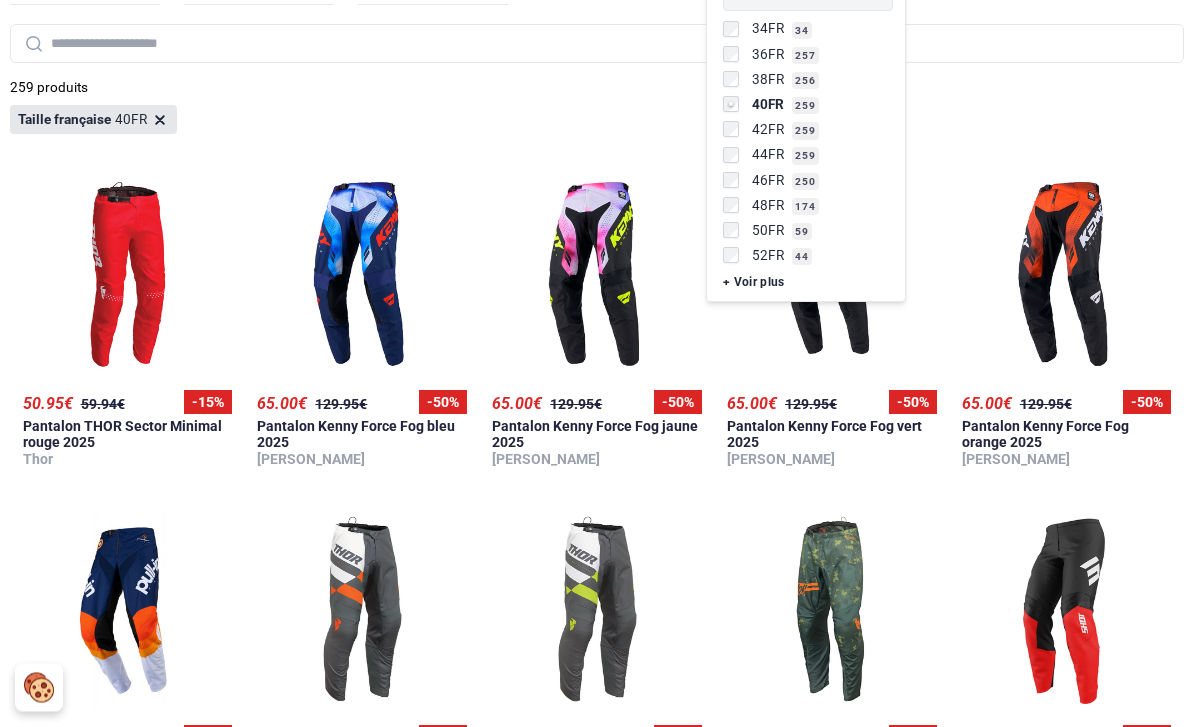 scroll, scrollTop: 365, scrollLeft: 0, axis: vertical 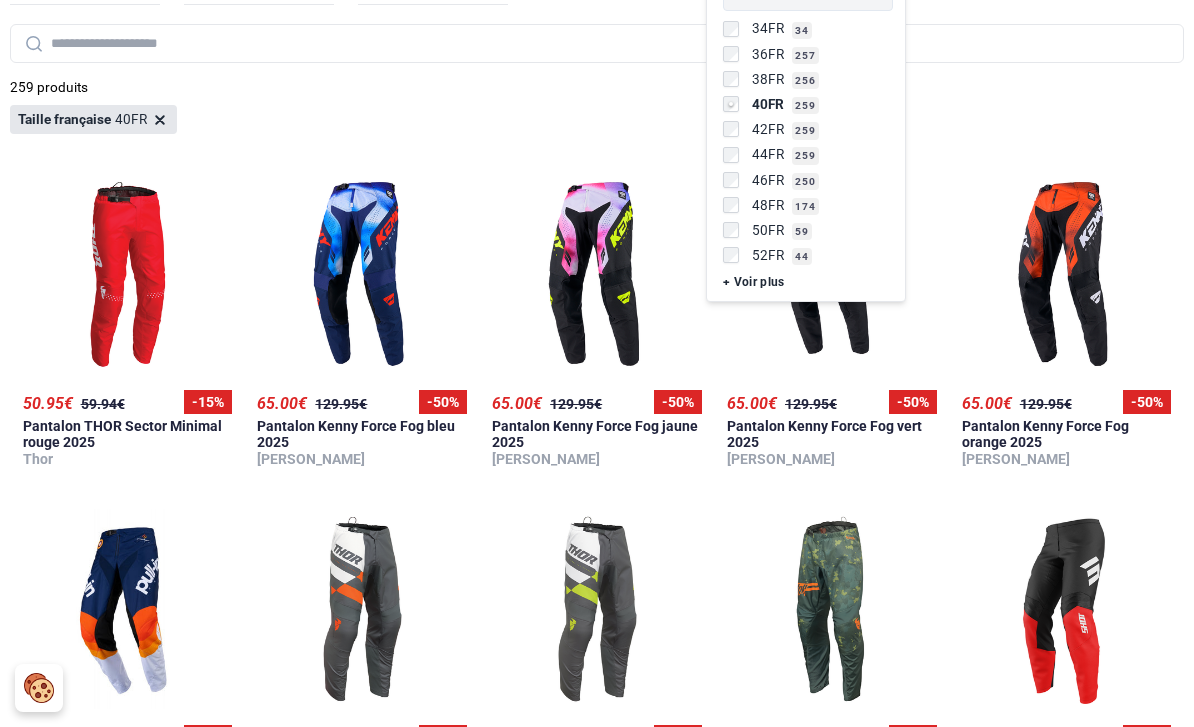 click on "Taille française 40FR" at bounding box center (597, 119) 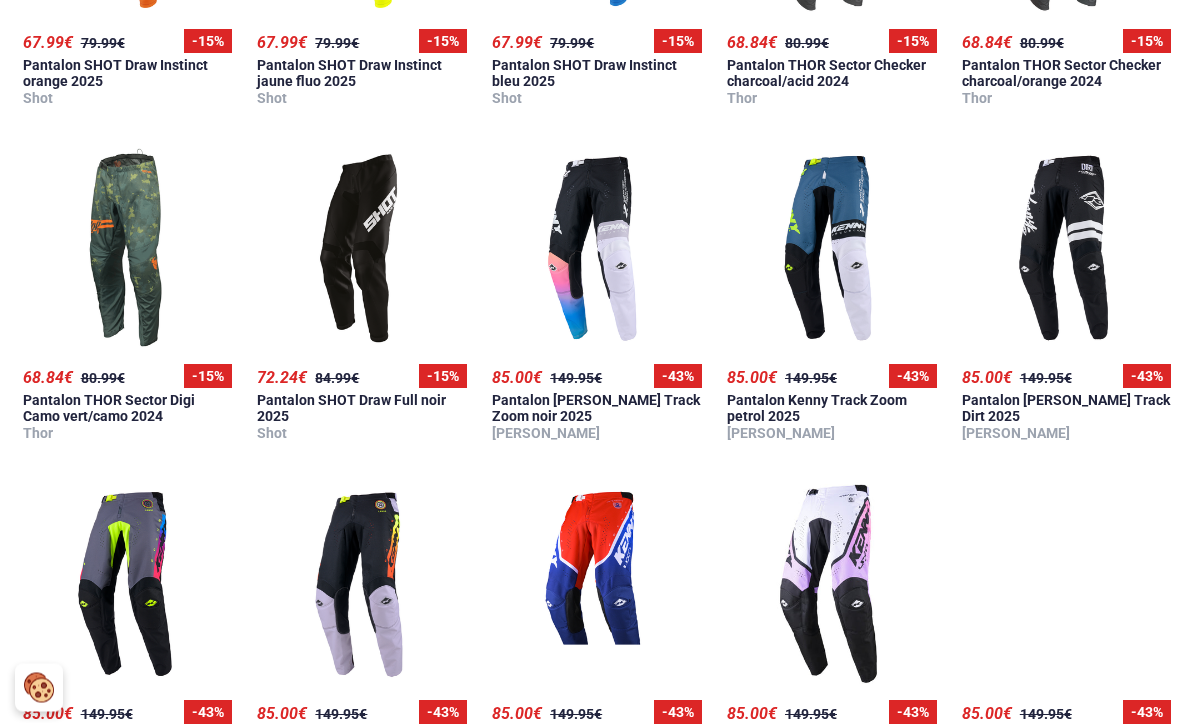 scroll, scrollTop: 1397, scrollLeft: 0, axis: vertical 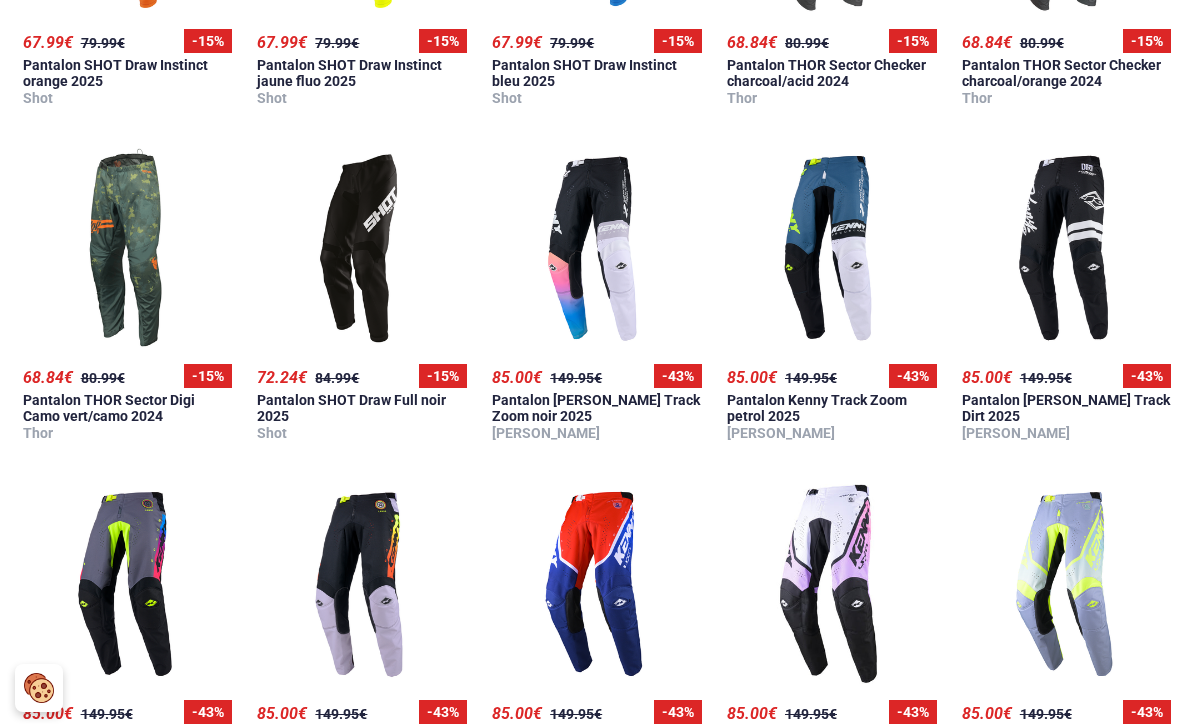 click on "Pantalon Kenny Track Dirt 2025" at bounding box center (1066, 408) 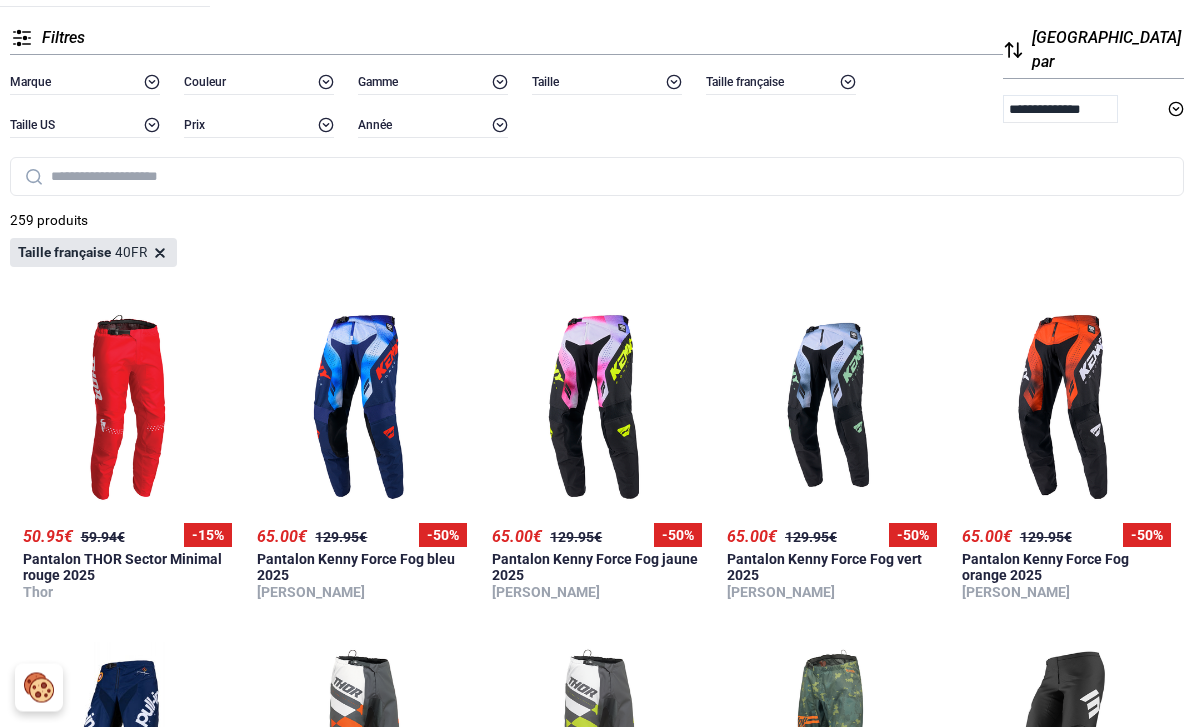 scroll, scrollTop: 0, scrollLeft: 0, axis: both 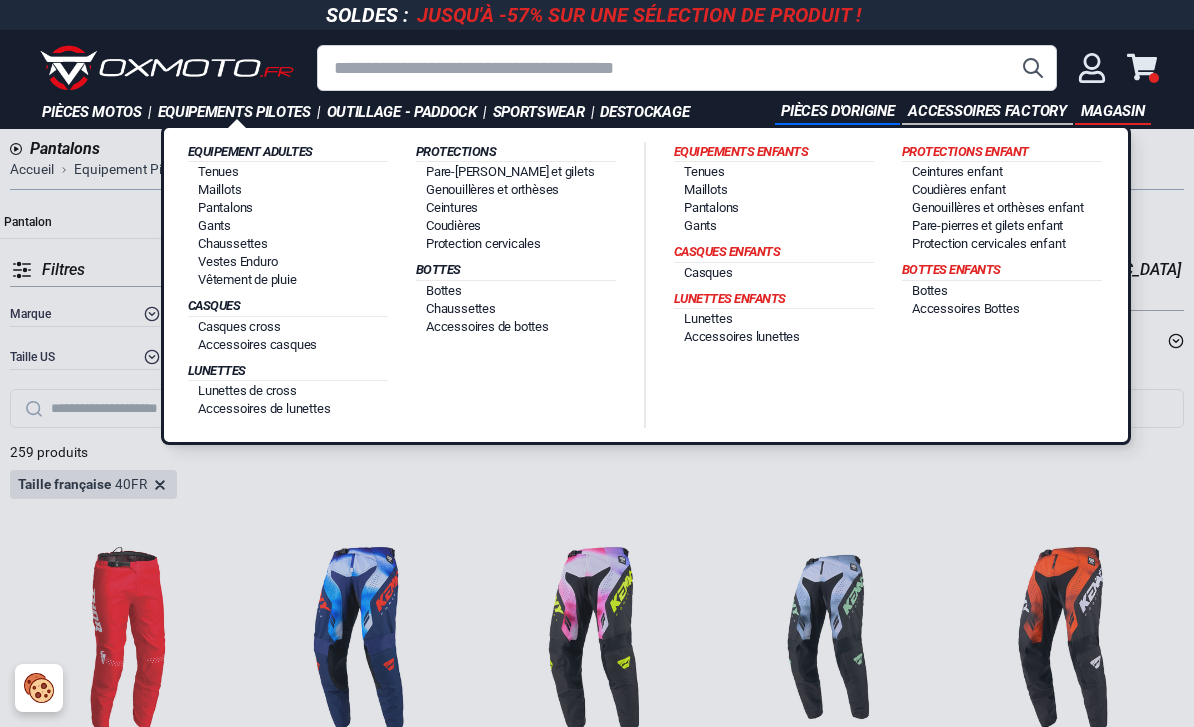 click on "Tenues" at bounding box center (218, 171) 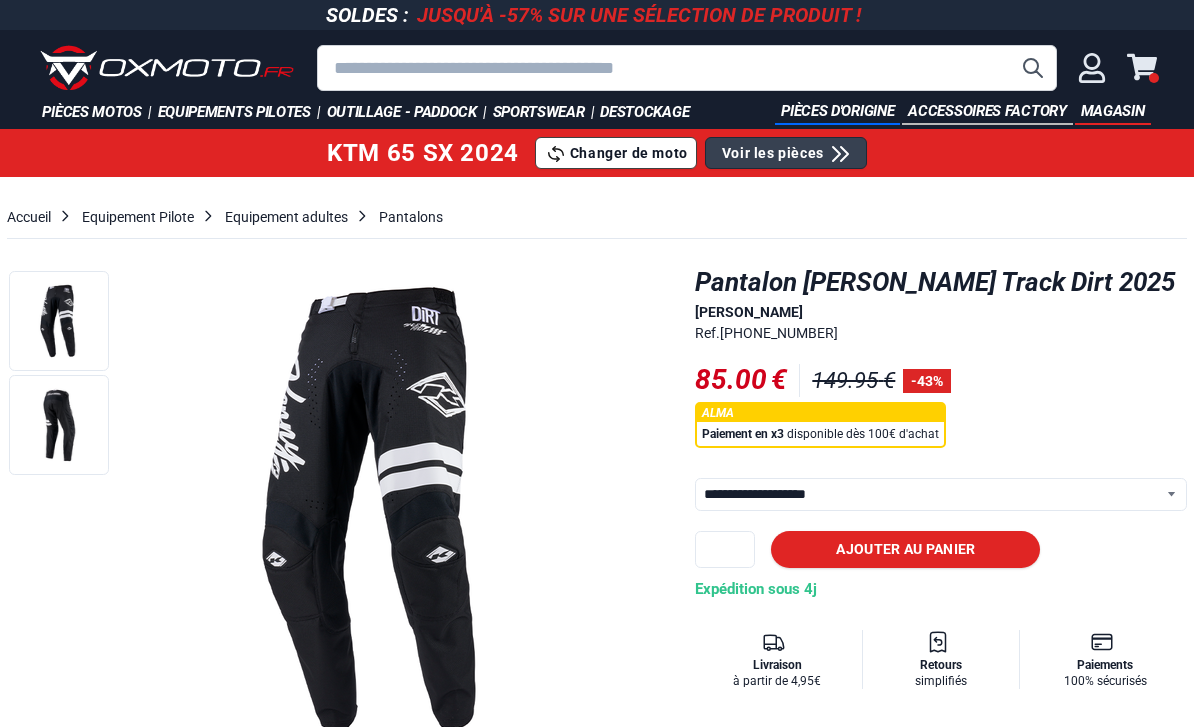 select on "**********" 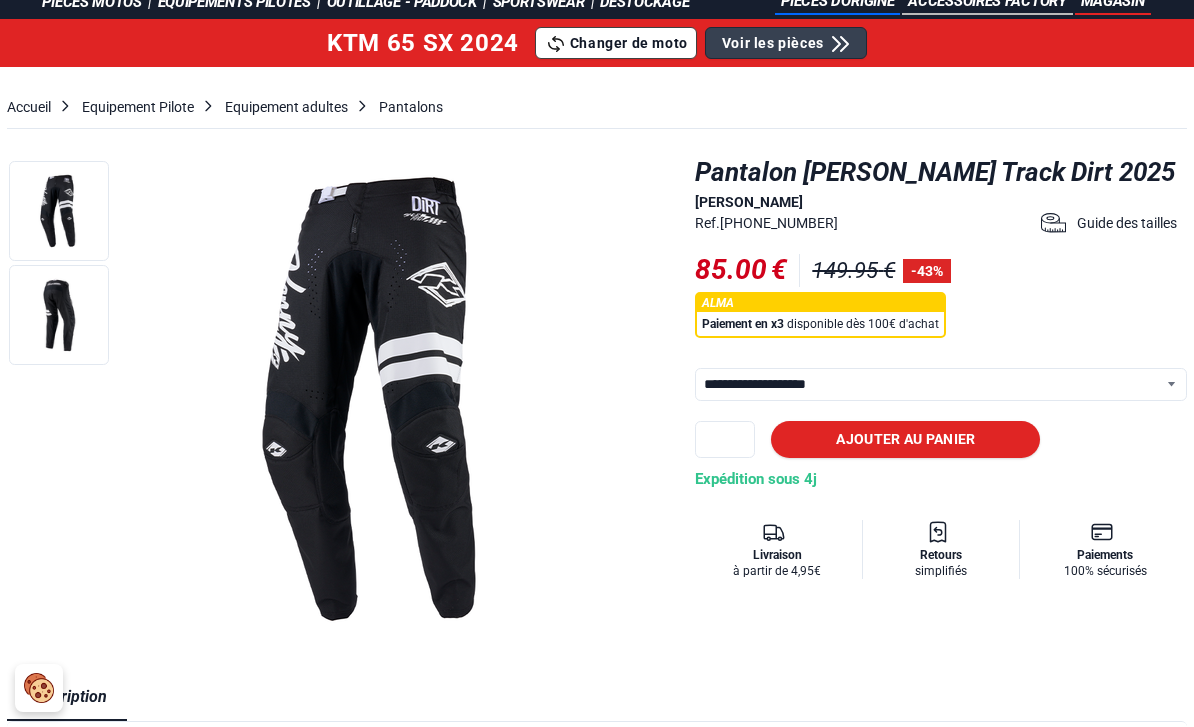 scroll, scrollTop: 93, scrollLeft: 0, axis: vertical 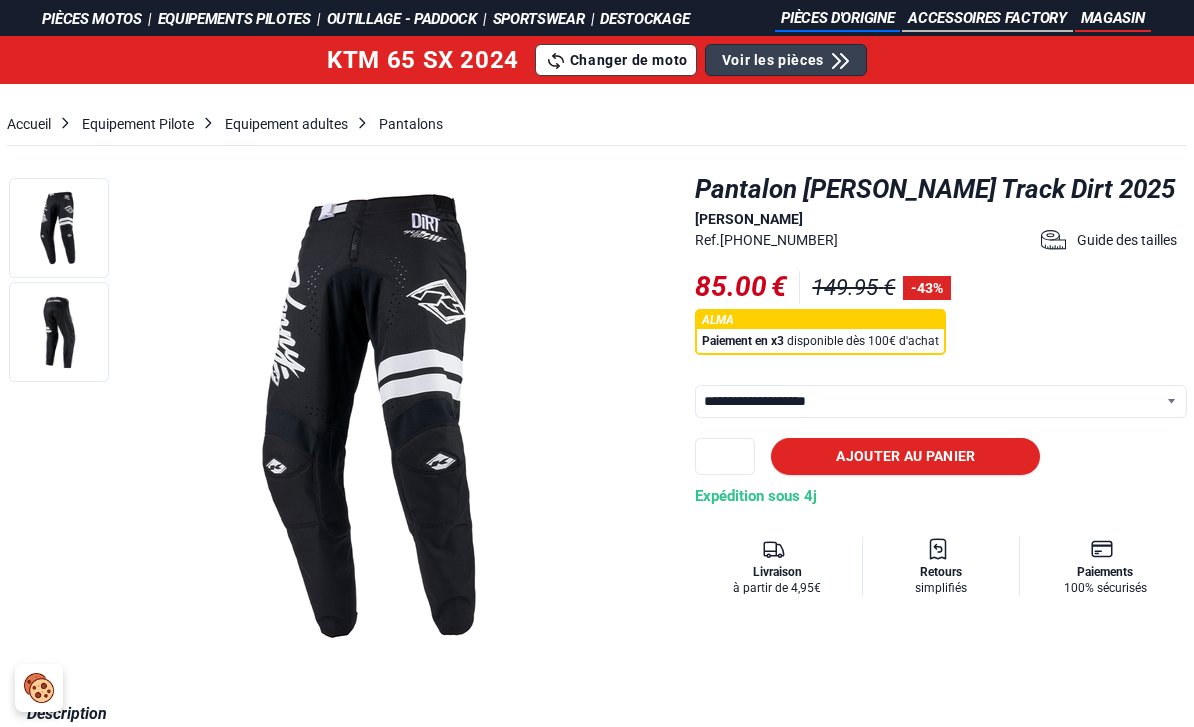 click on "**********" at bounding box center (941, 401) 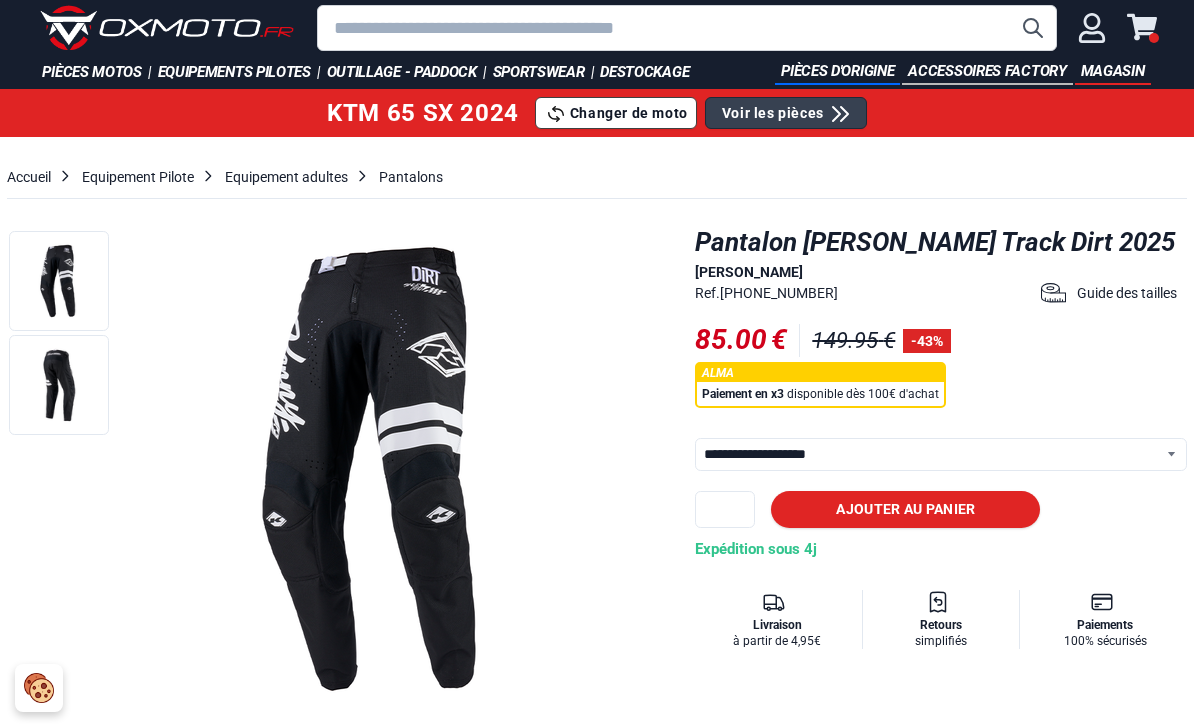 scroll, scrollTop: 0, scrollLeft: 0, axis: both 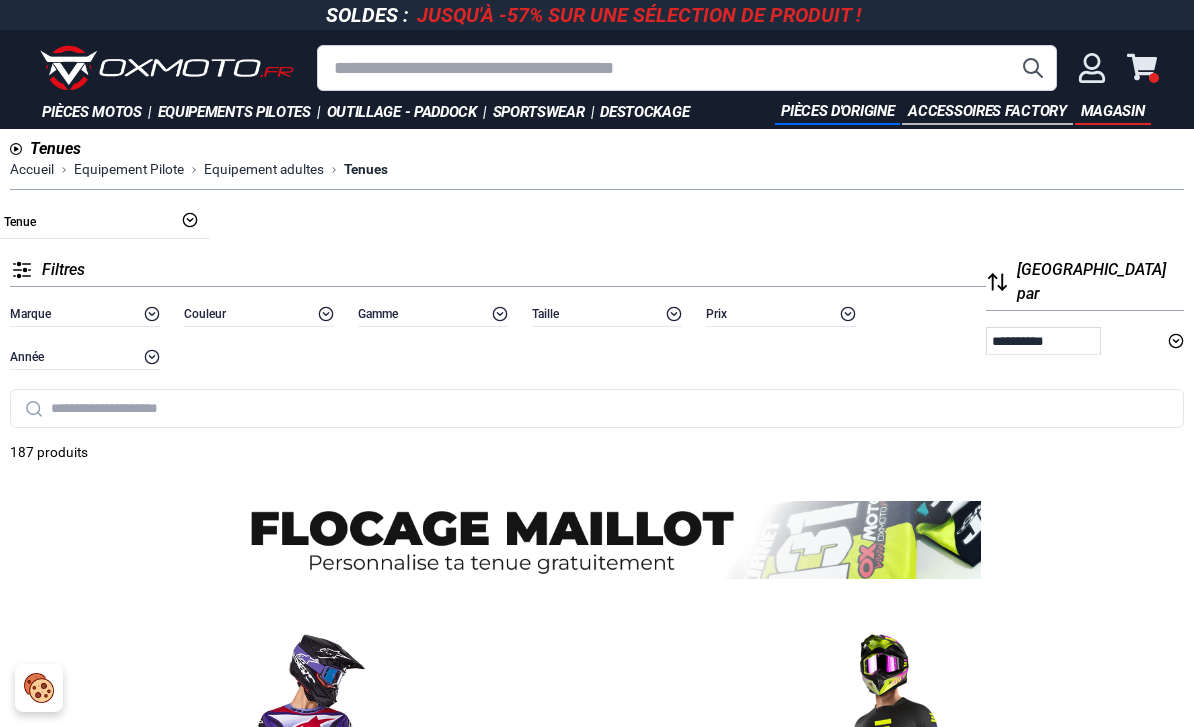 click on "**********" at bounding box center [1043, 341] 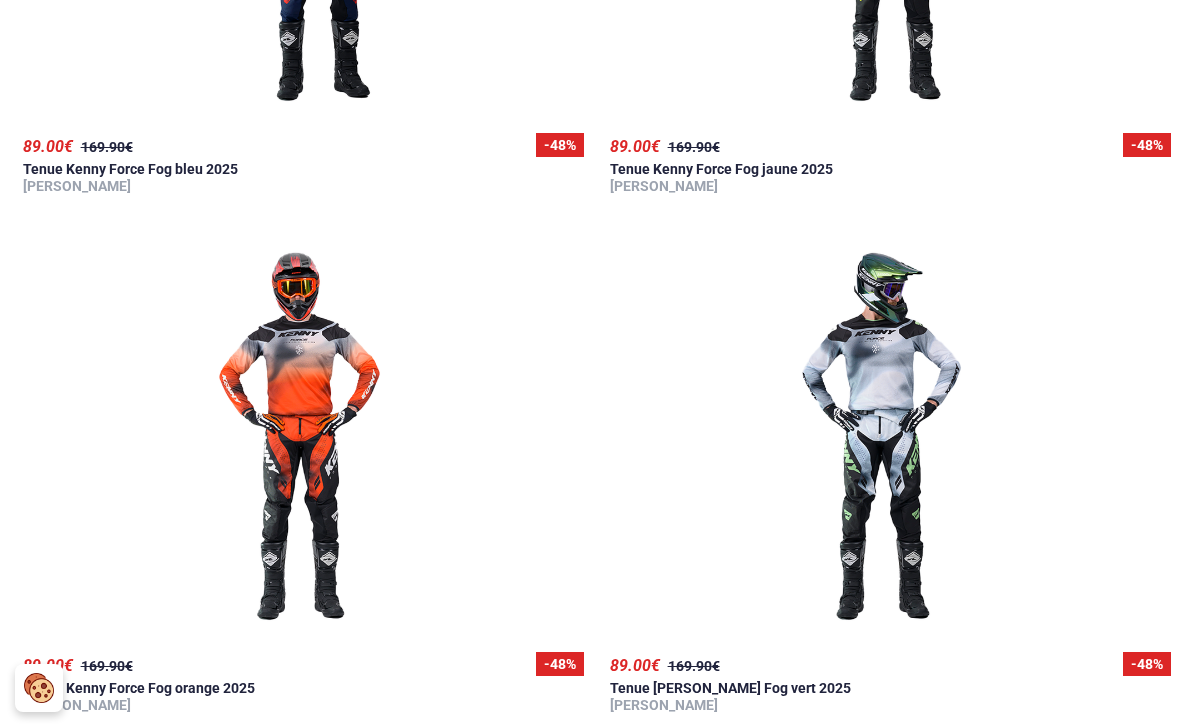 scroll, scrollTop: 798, scrollLeft: 0, axis: vertical 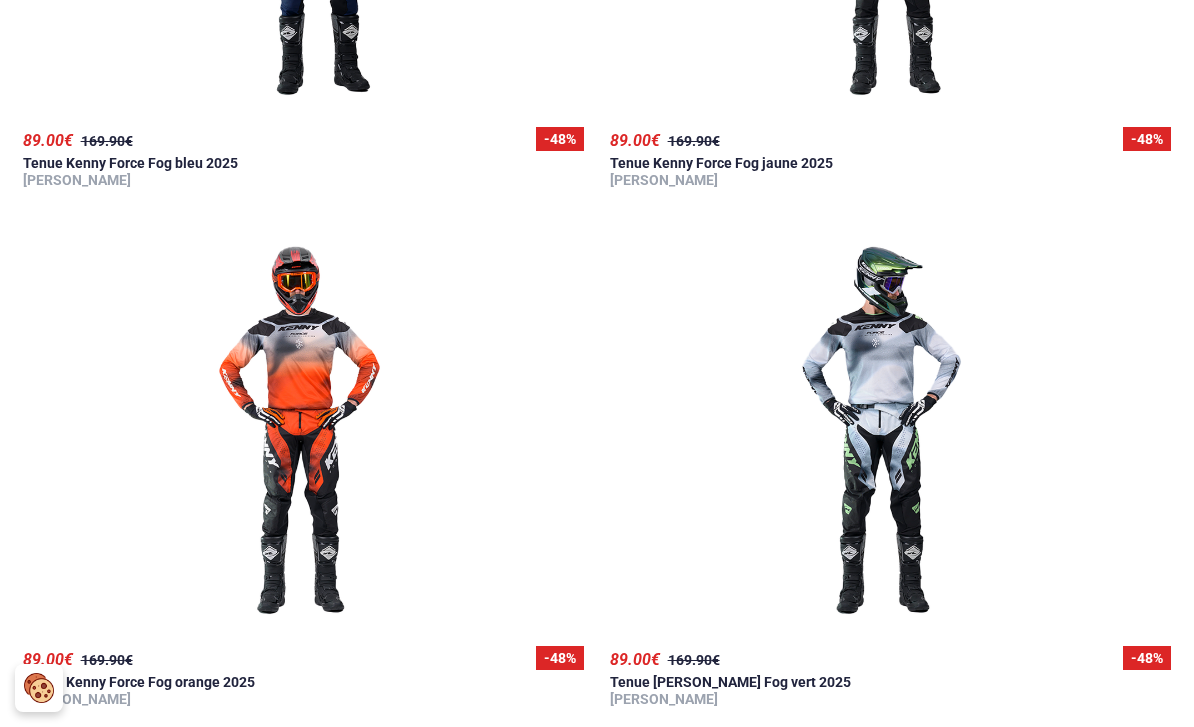 click at bounding box center (891, 430) 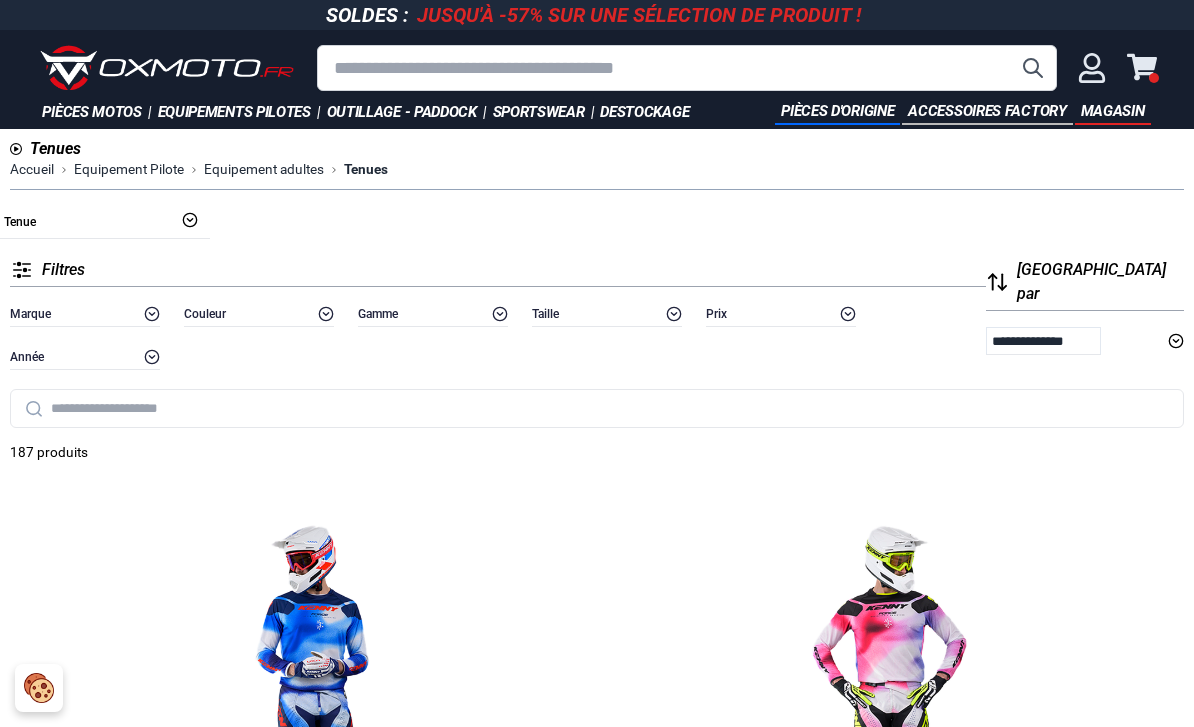 click on "Filtres" at bounding box center [63, 270] 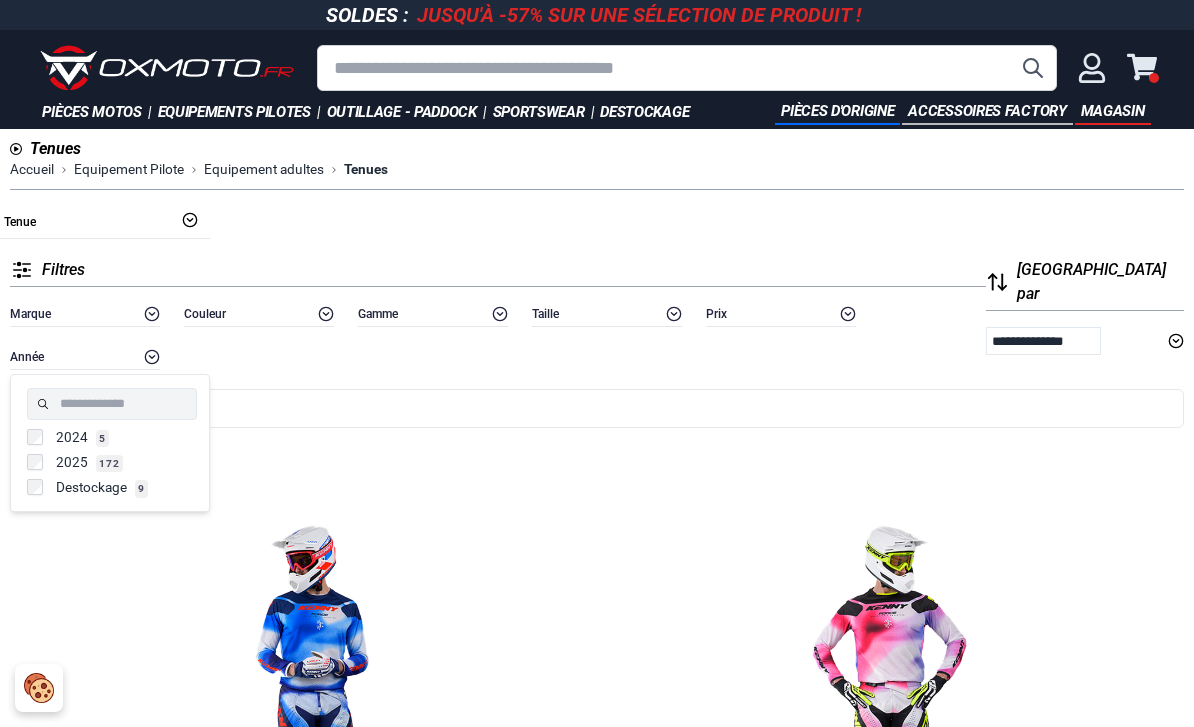 click on "9" at bounding box center (141, 488) 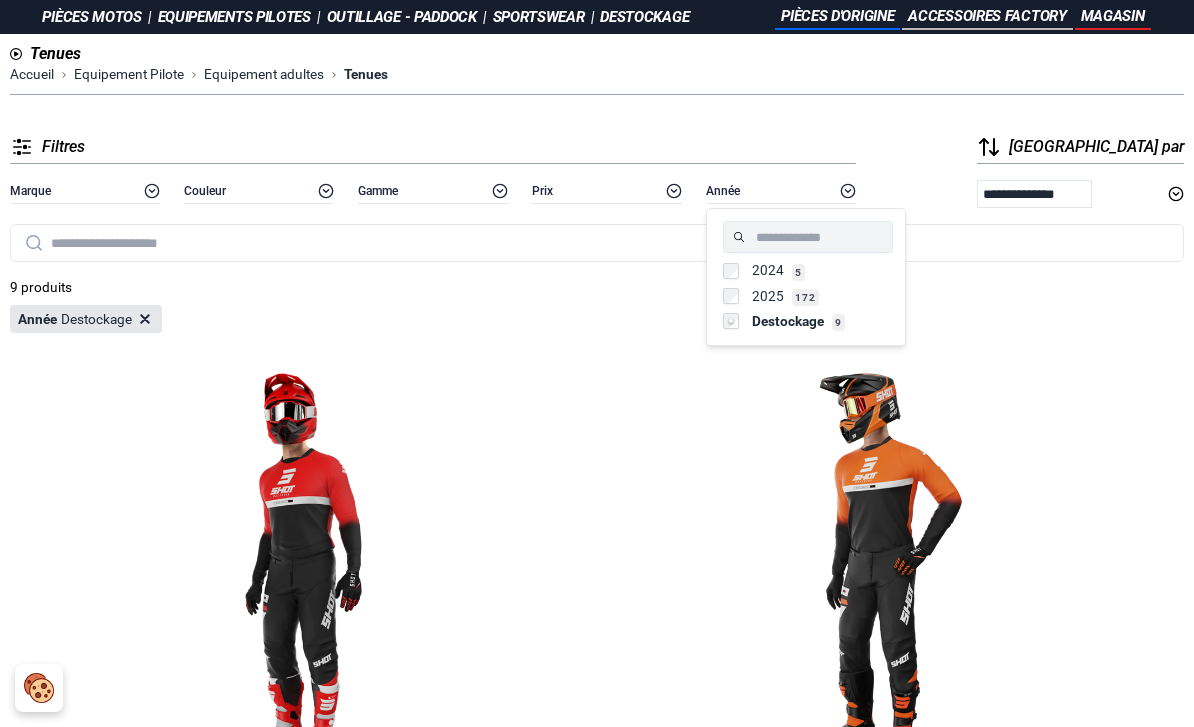 scroll, scrollTop: 0, scrollLeft: 0, axis: both 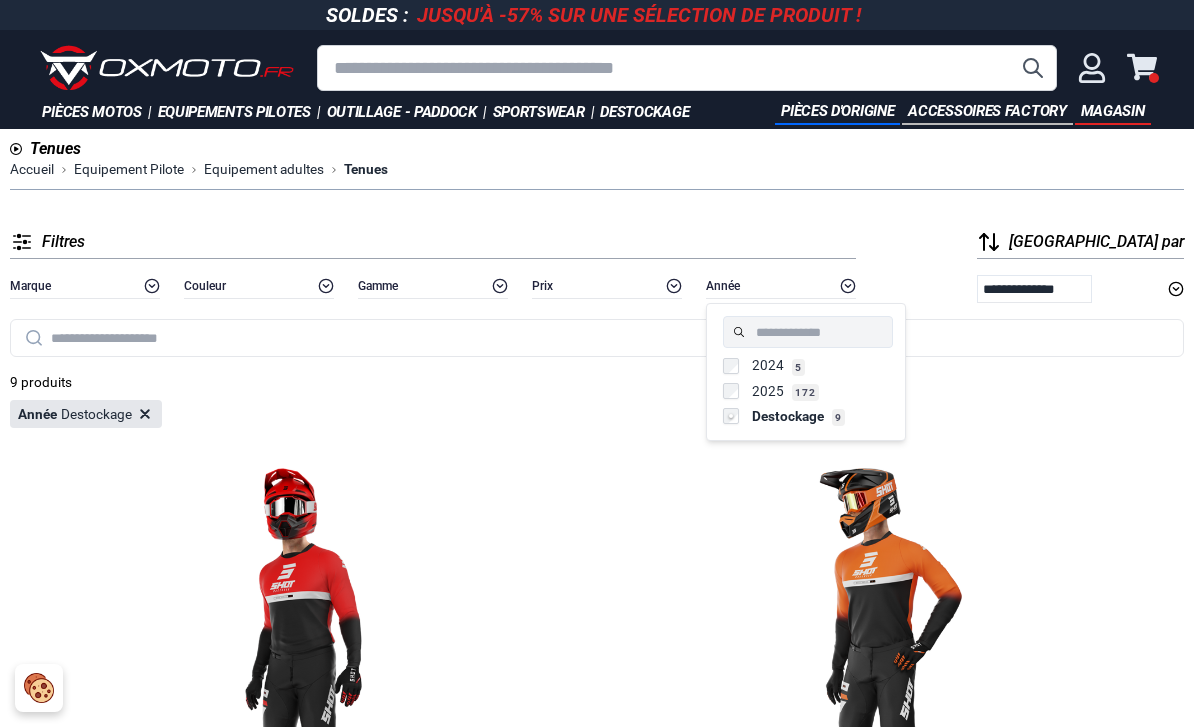 click on "2024" at bounding box center [768, 365] 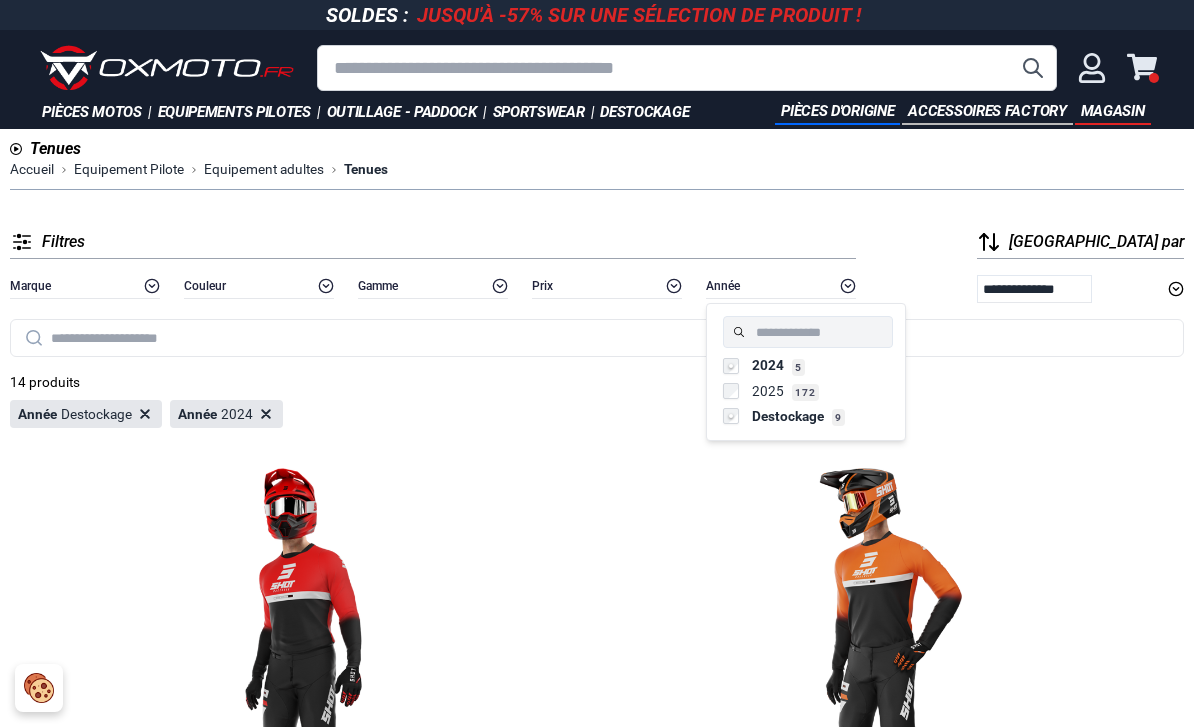 click on "2024" at bounding box center [768, 365] 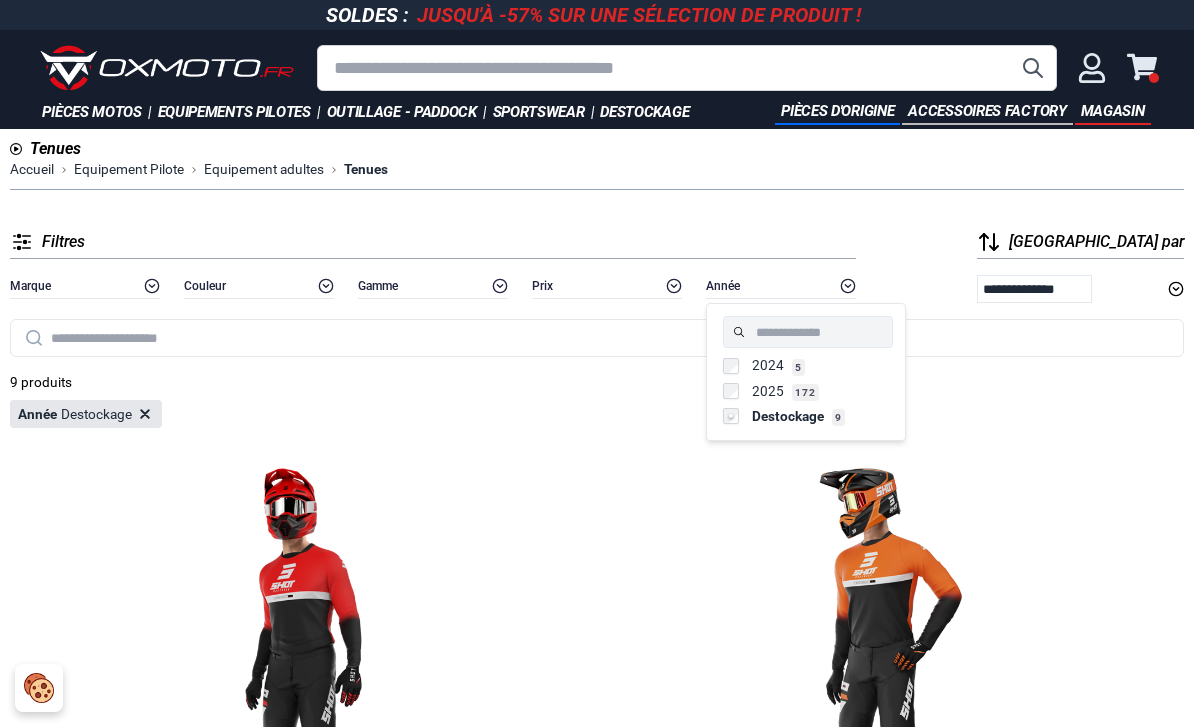 click on "Destockage" at bounding box center [788, 416] 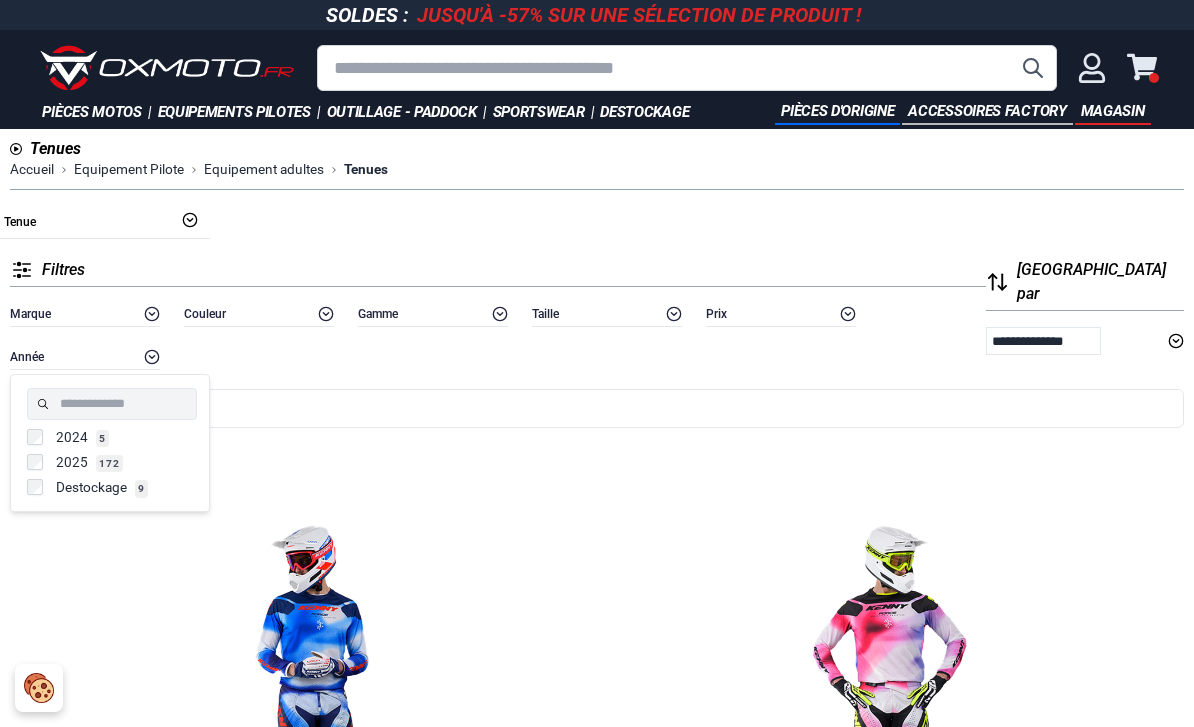 click on "Taille" at bounding box center (607, 314) 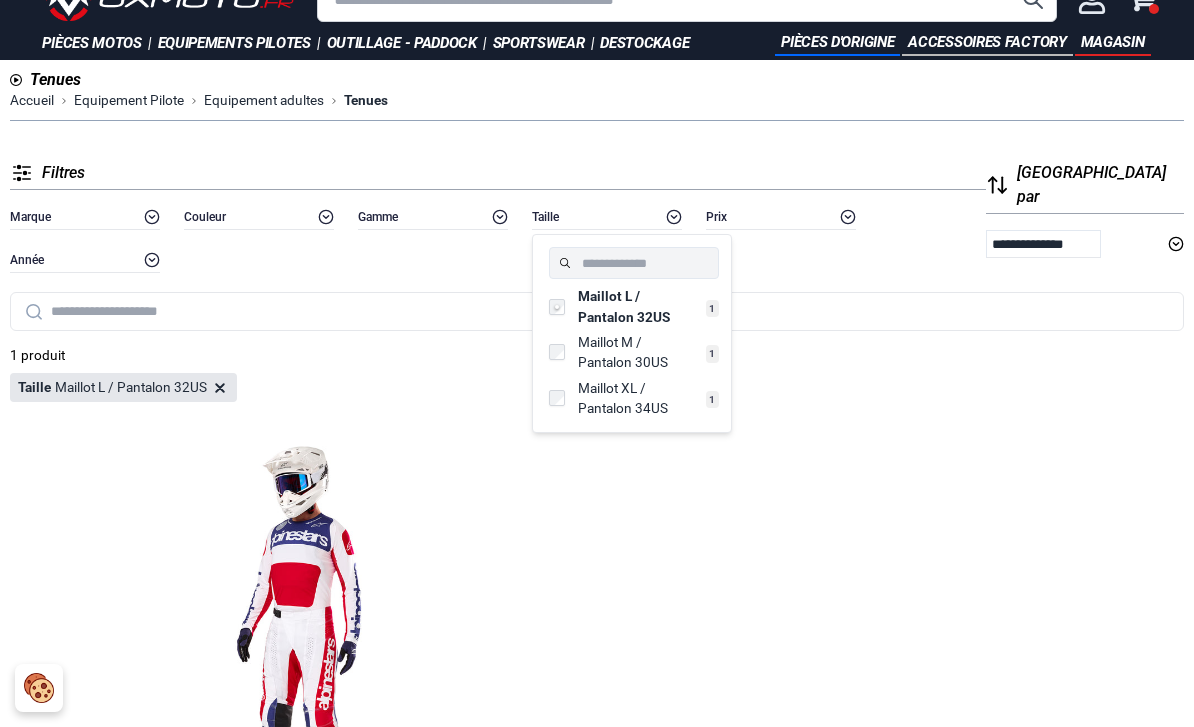 scroll, scrollTop: 68, scrollLeft: 0, axis: vertical 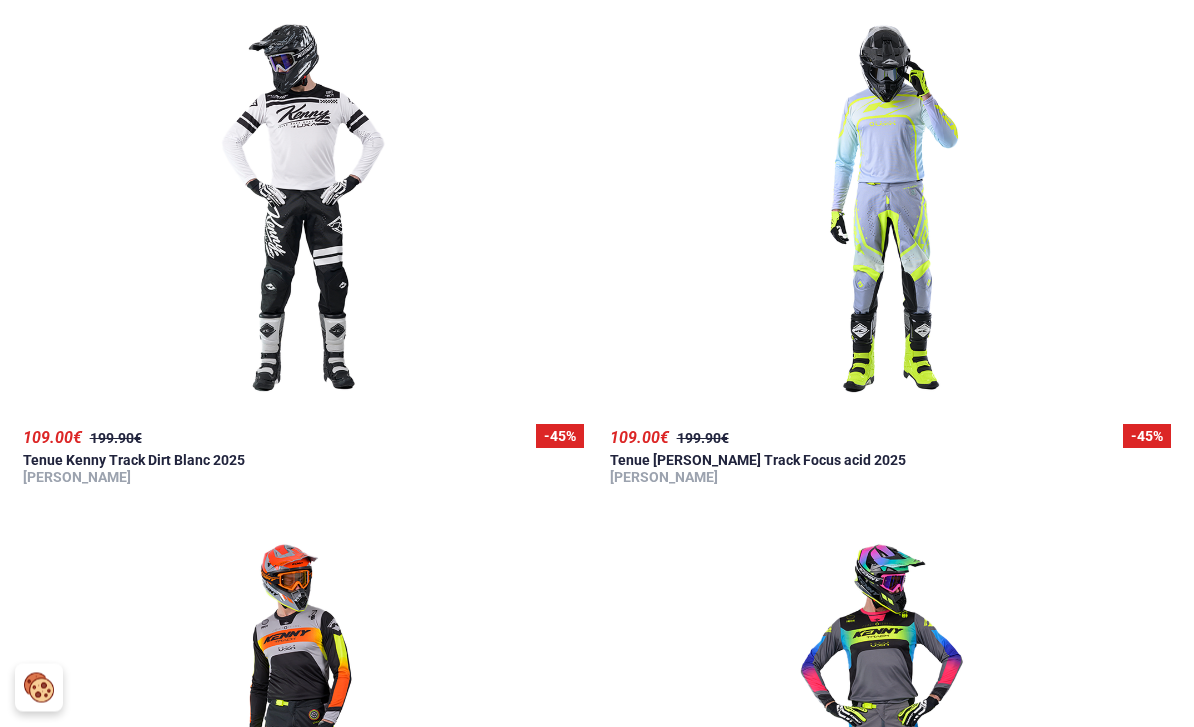 click at bounding box center [304, 209] 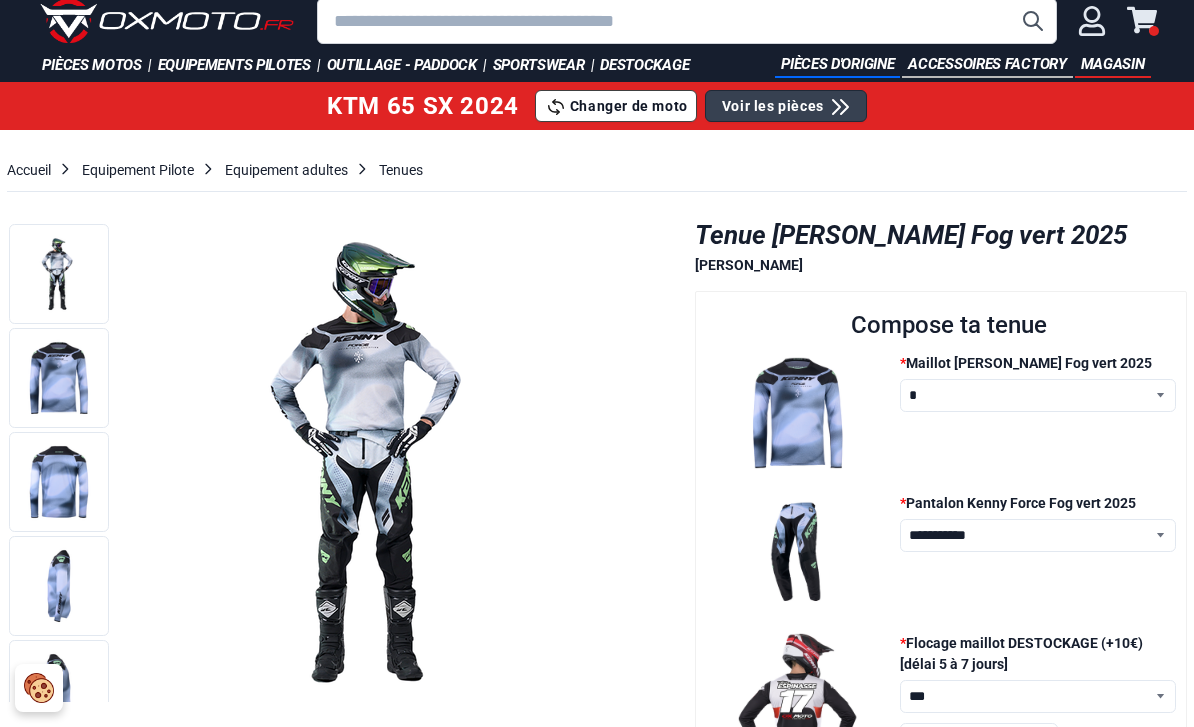 scroll, scrollTop: 56, scrollLeft: 0, axis: vertical 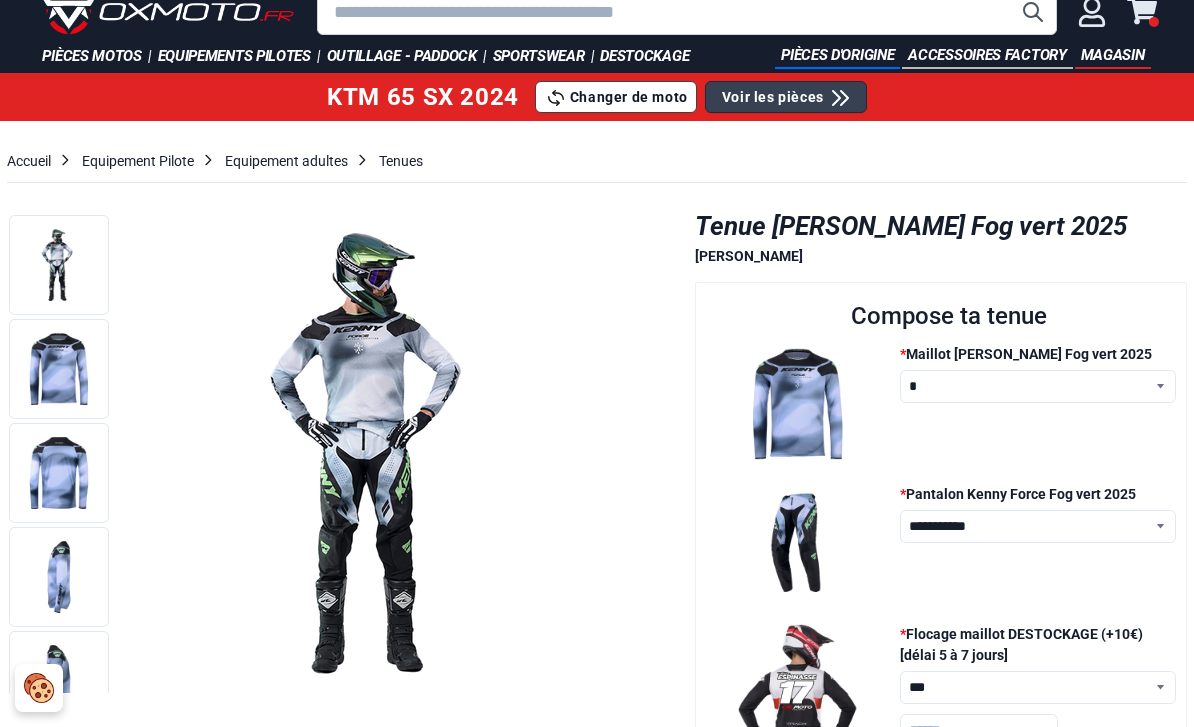 click at bounding box center (59, 369) 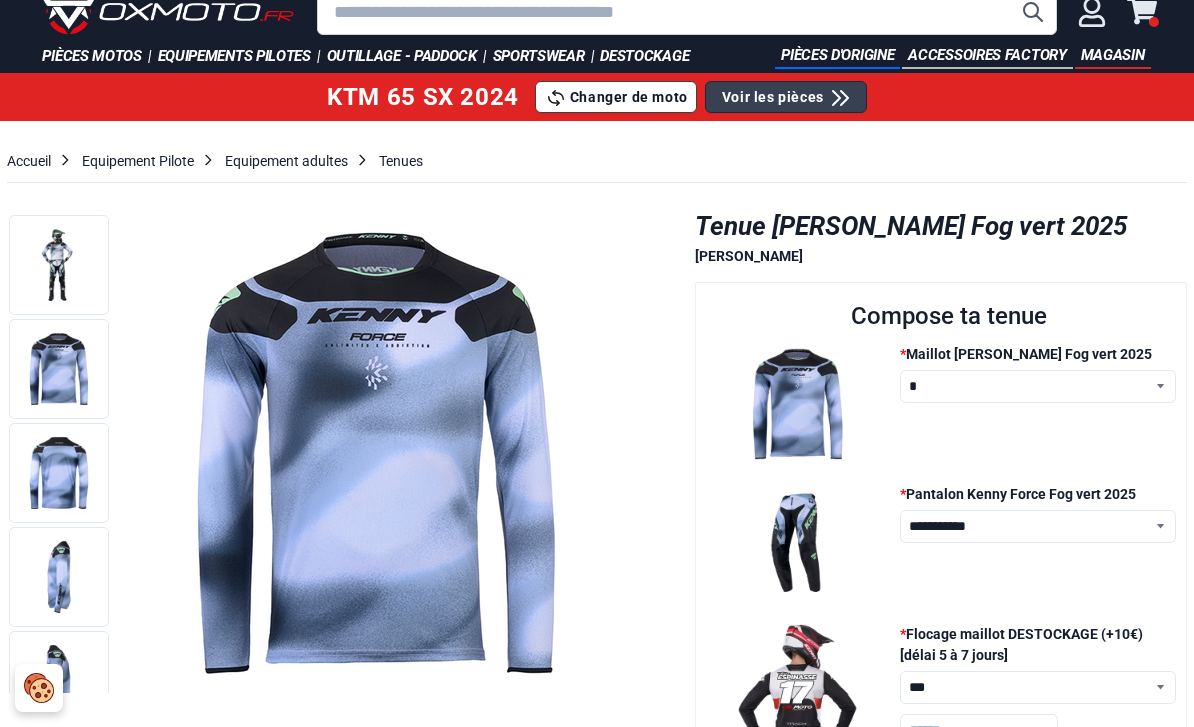 click at bounding box center (59, 369) 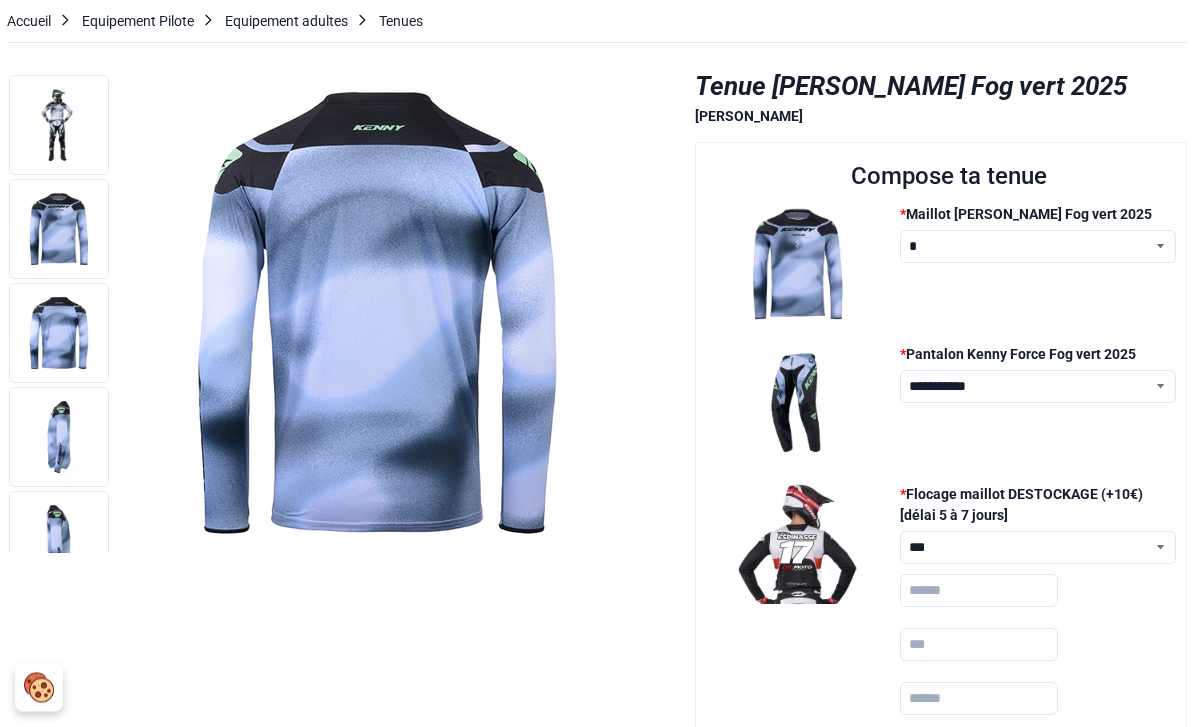 scroll, scrollTop: 204, scrollLeft: 0, axis: vertical 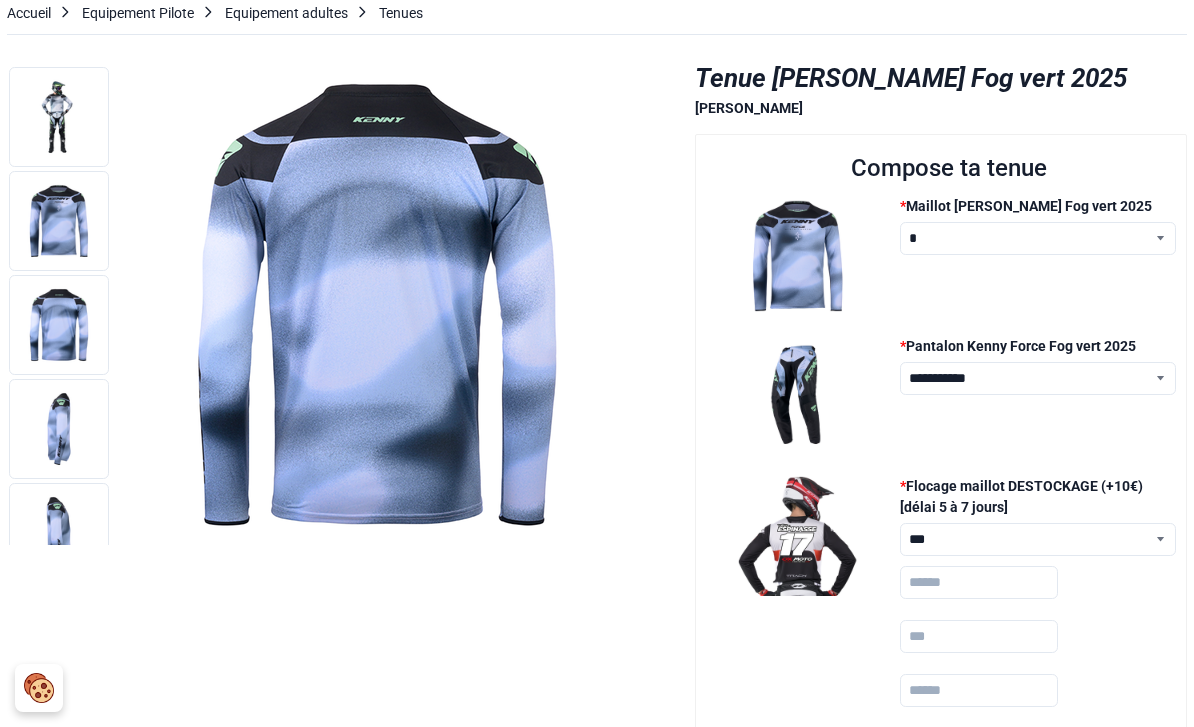 click at bounding box center [59, 429] 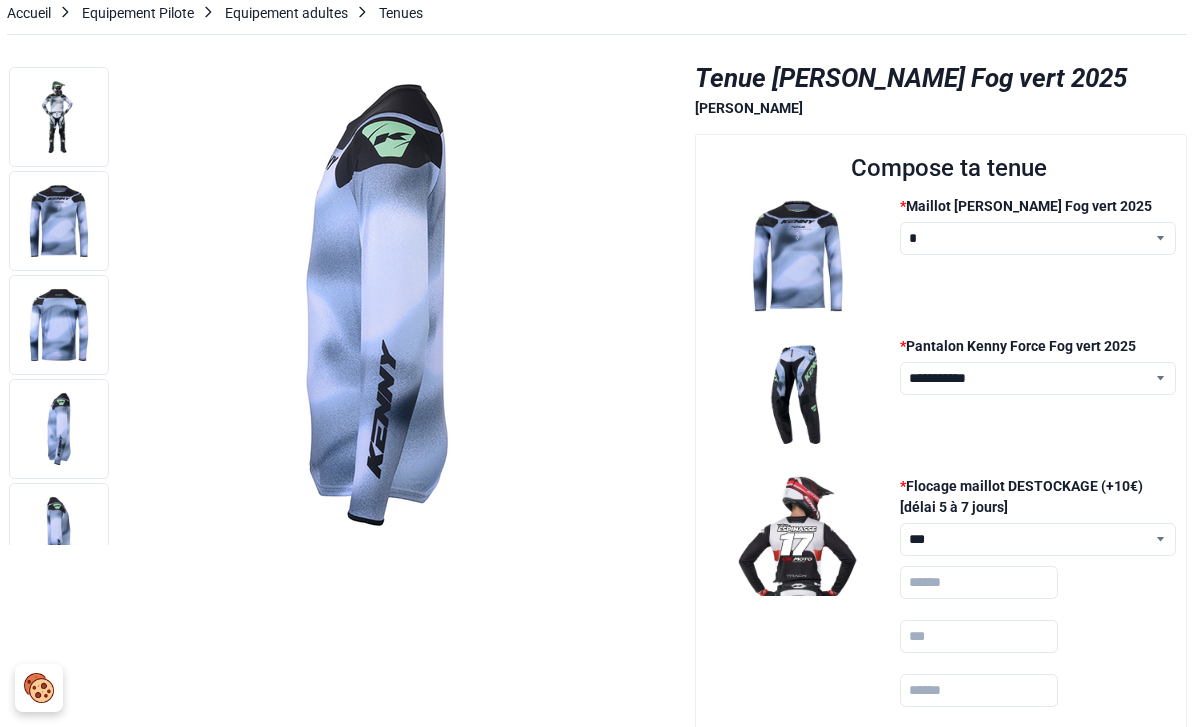 click at bounding box center (59, 533) 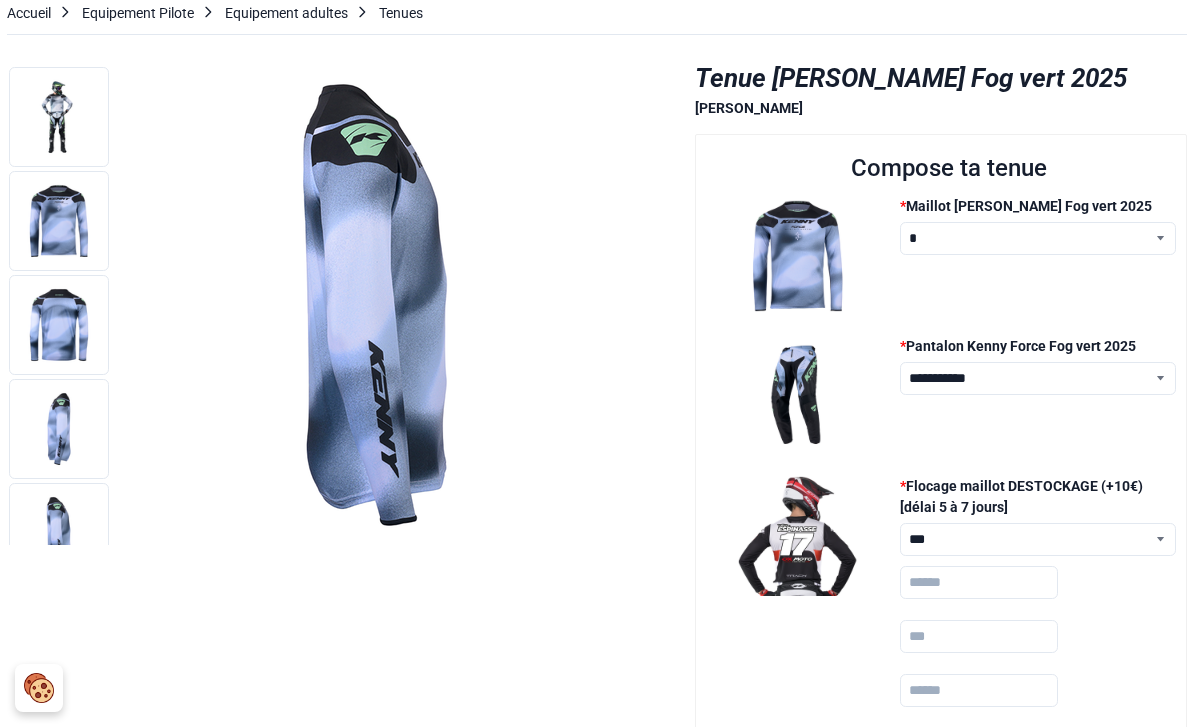 click at bounding box center [59, 117] 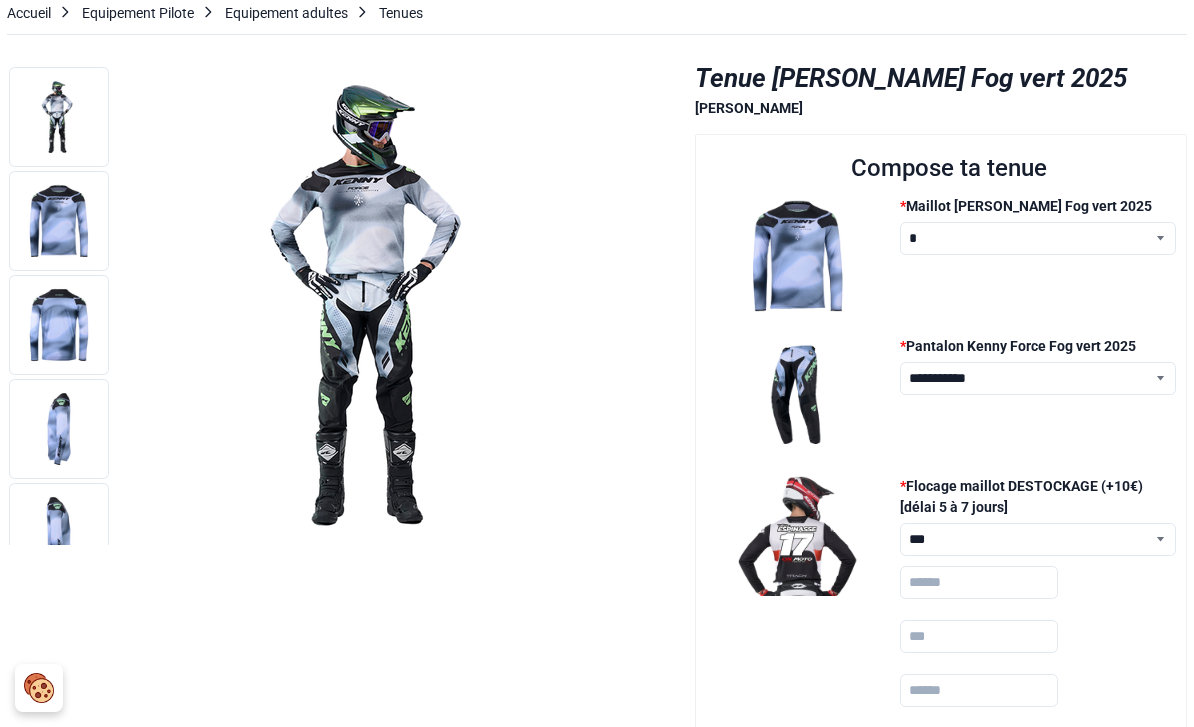 click on "*
*
*
**
***
***" at bounding box center [1038, 238] 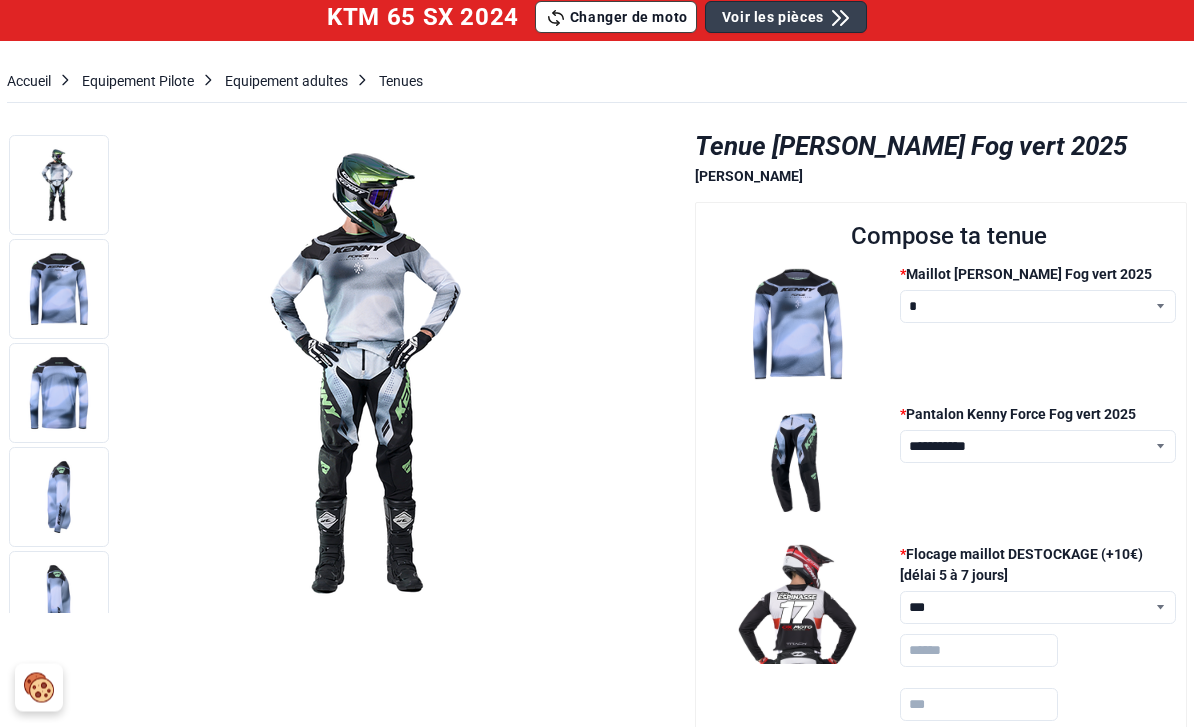 scroll, scrollTop: 0, scrollLeft: 0, axis: both 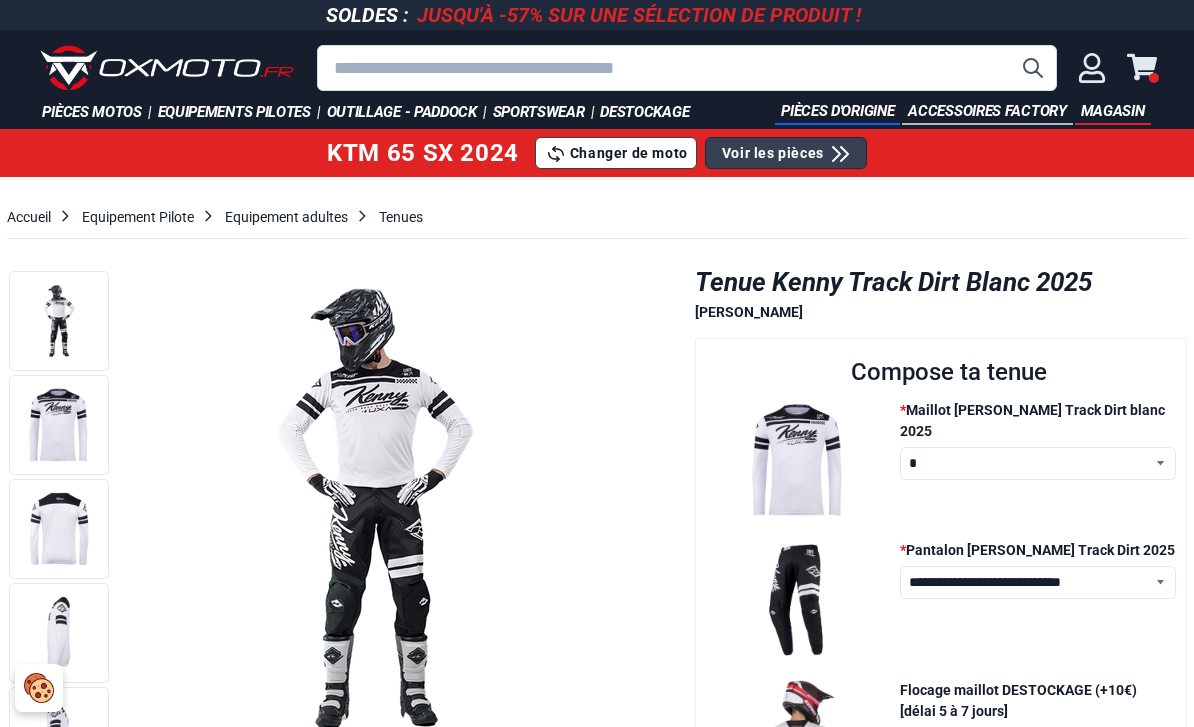click at bounding box center [687, 68] 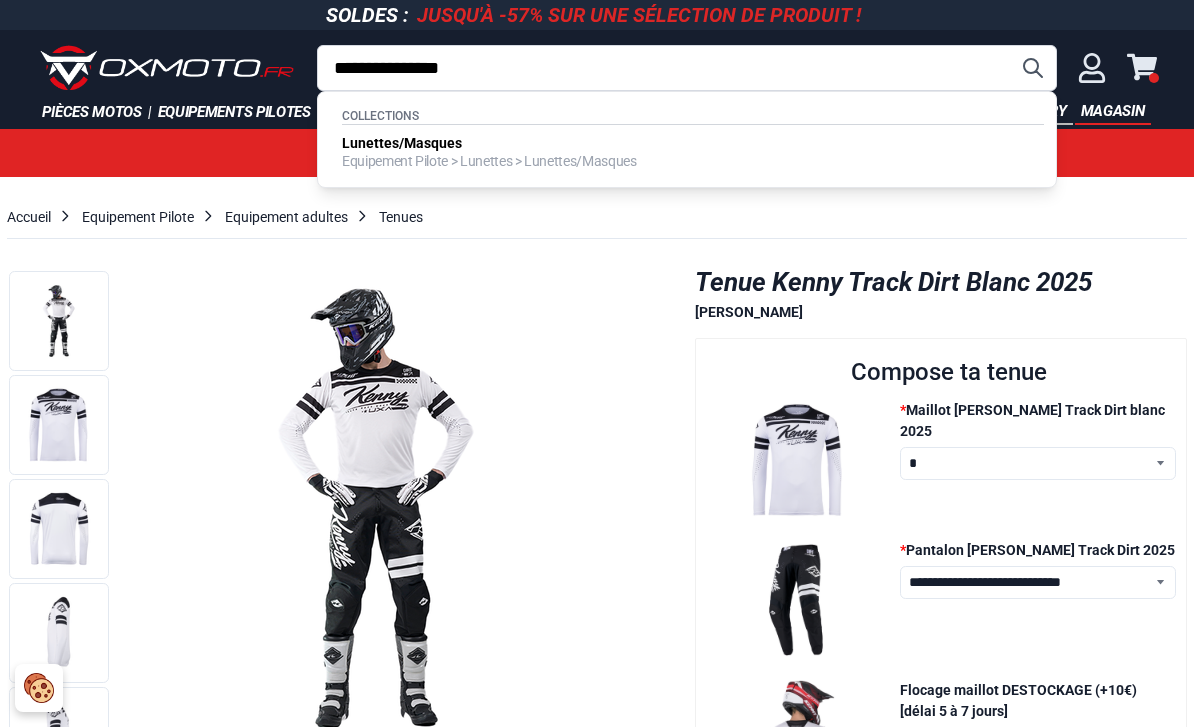 type on "**********" 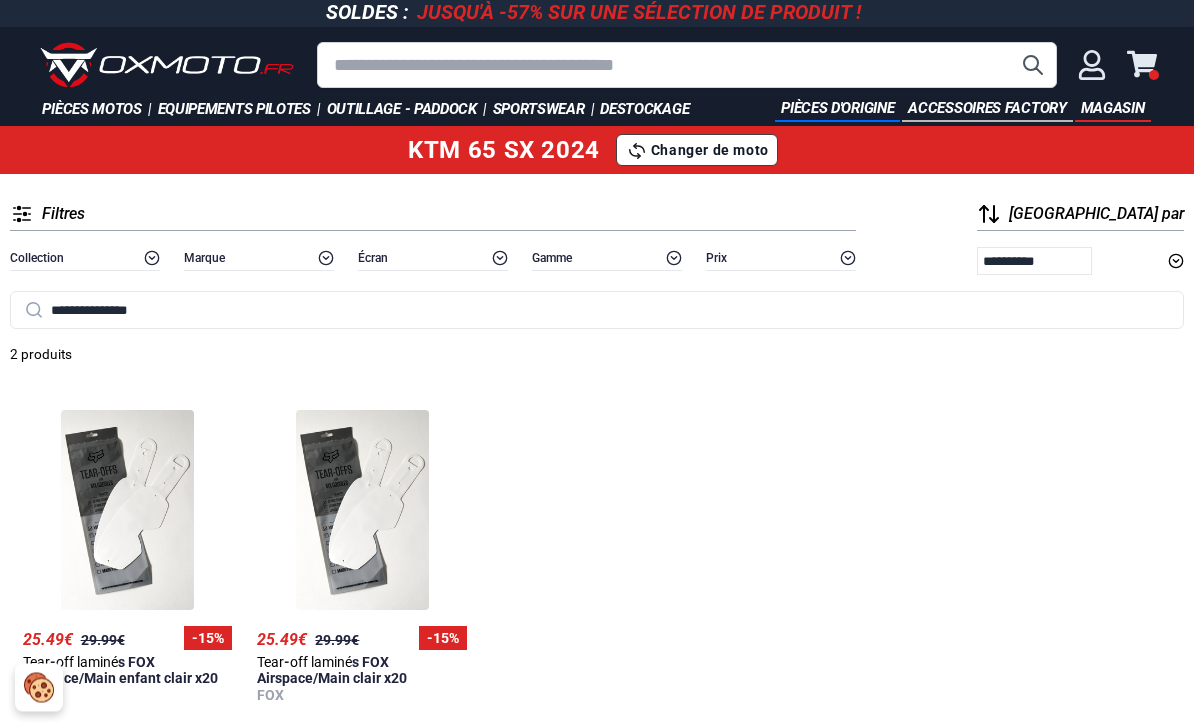 scroll, scrollTop: 0, scrollLeft: 0, axis: both 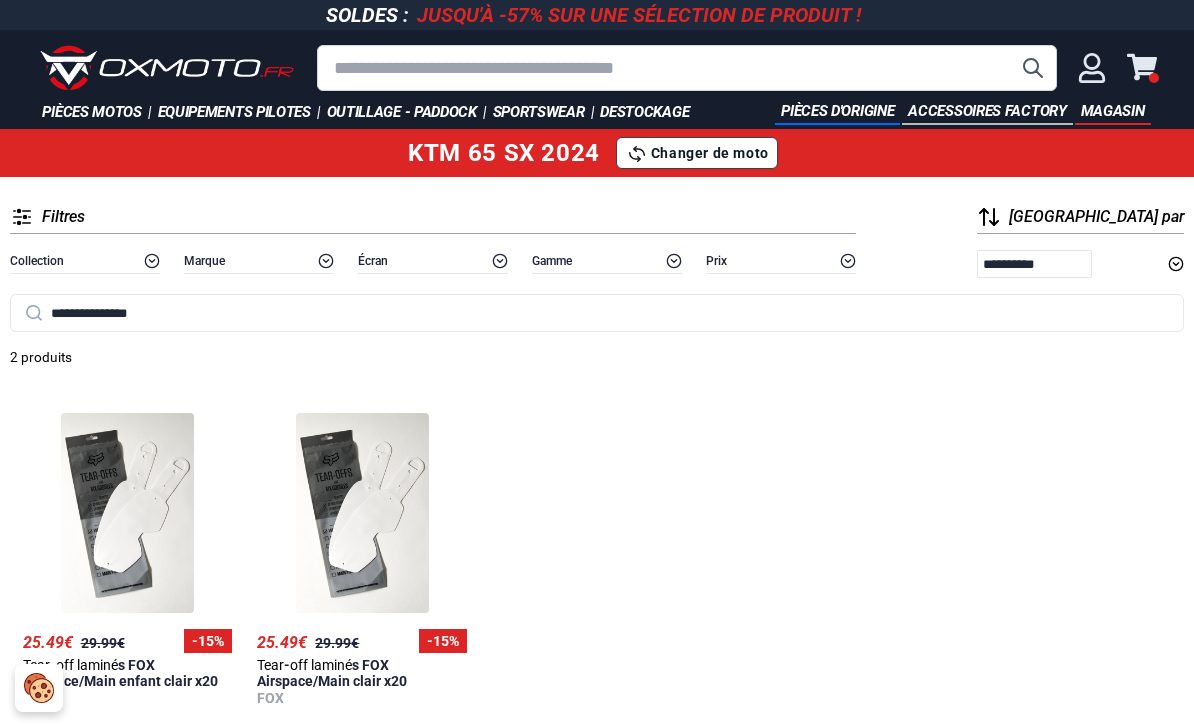 click at bounding box center [1154, 78] 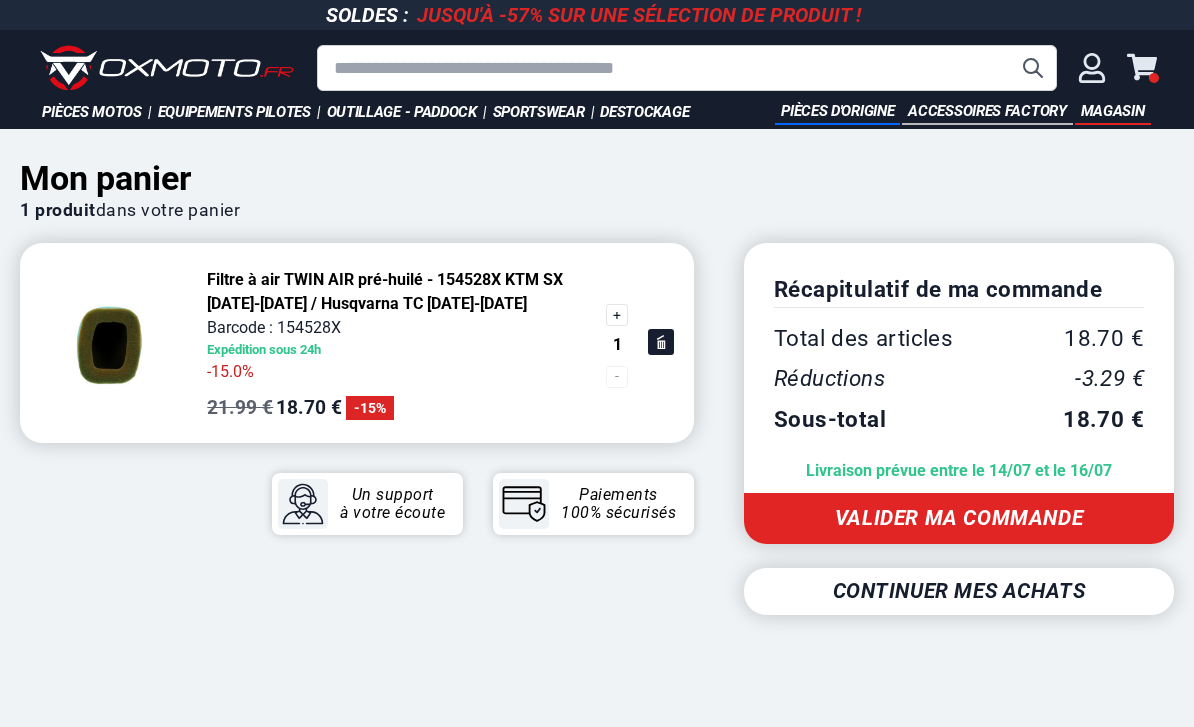 scroll, scrollTop: 0, scrollLeft: 0, axis: both 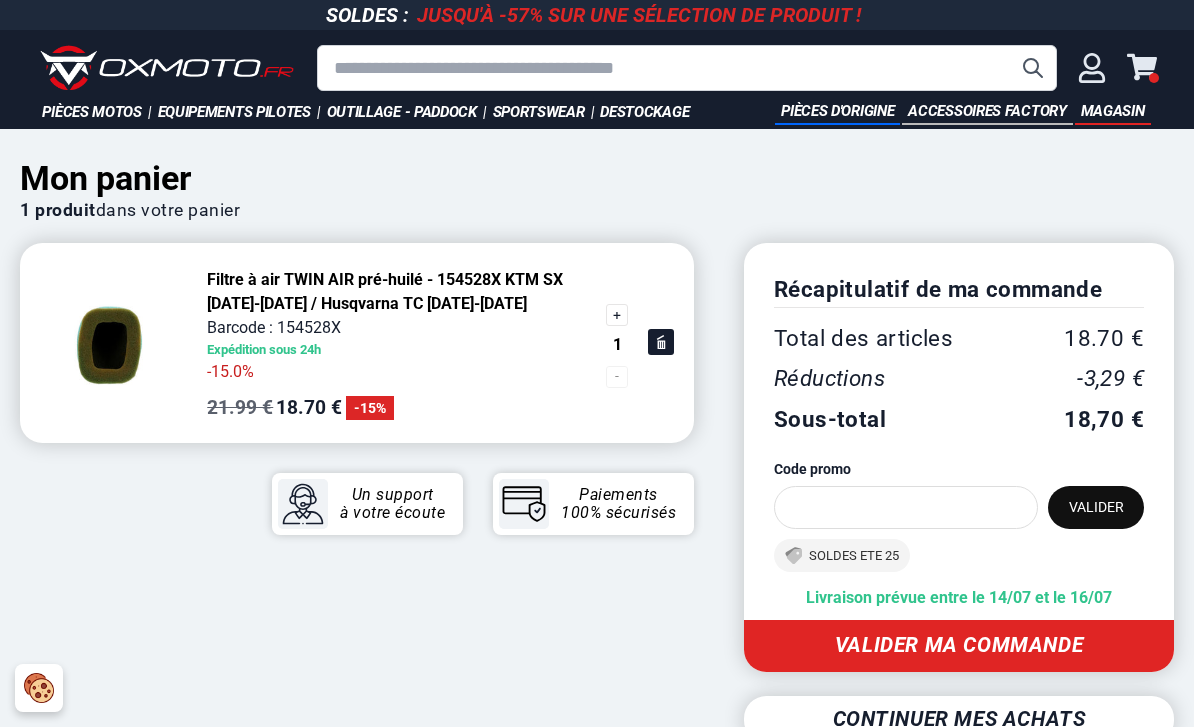 click on "Filtre à air TWIN AIR pré-huilé - 154528X KTM SX 1998-2025 / Husqvarna TC 2017-2025
Barcode : 154528X
Pour moto : KTM 65 SX 2024
Expédition sous 24h
-15.0%
1" at bounding box center [357, 587] 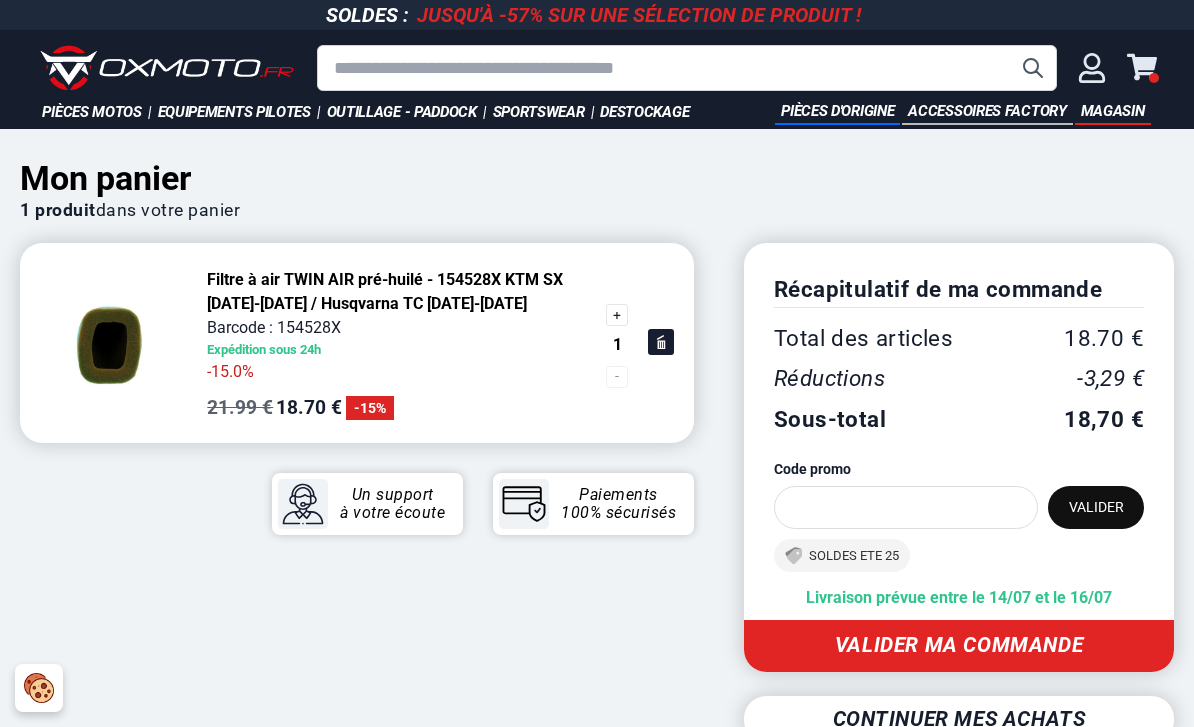 click on "Filtre à air TWIN AIR pré-huilé - 154528X KTM SX [DATE]-[DATE] / Husqvarna TC [DATE]-[DATE]" at bounding box center (385, 291) 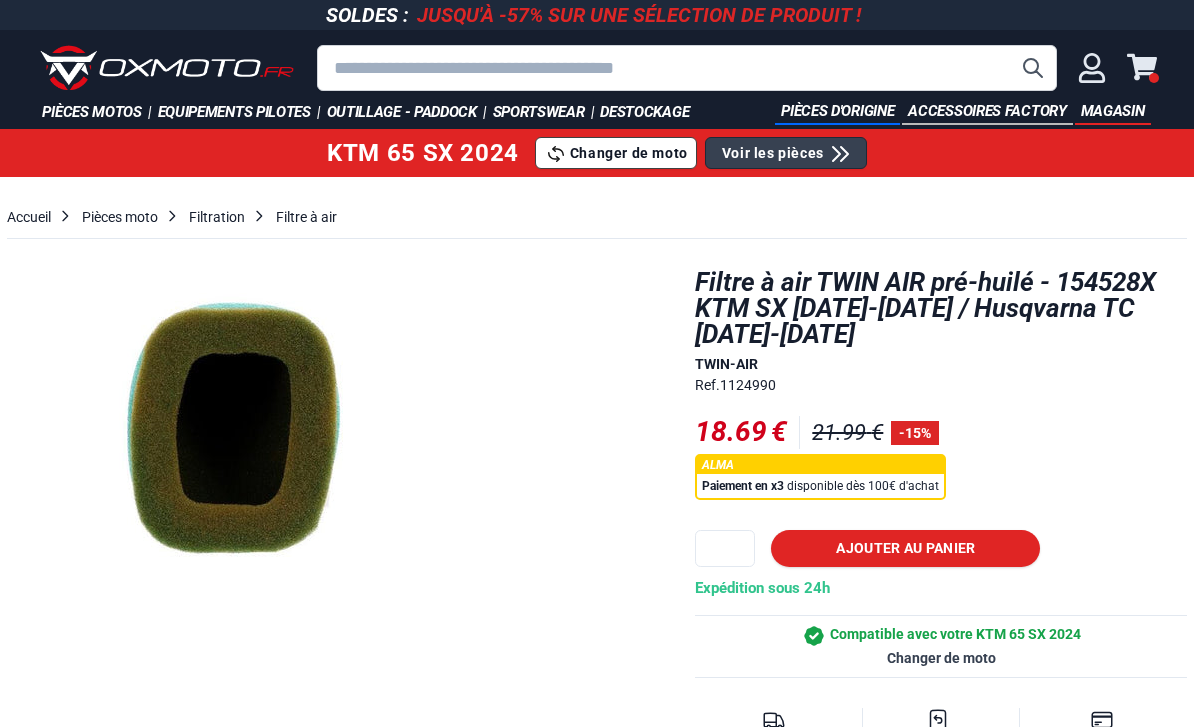 scroll, scrollTop: 0, scrollLeft: 0, axis: both 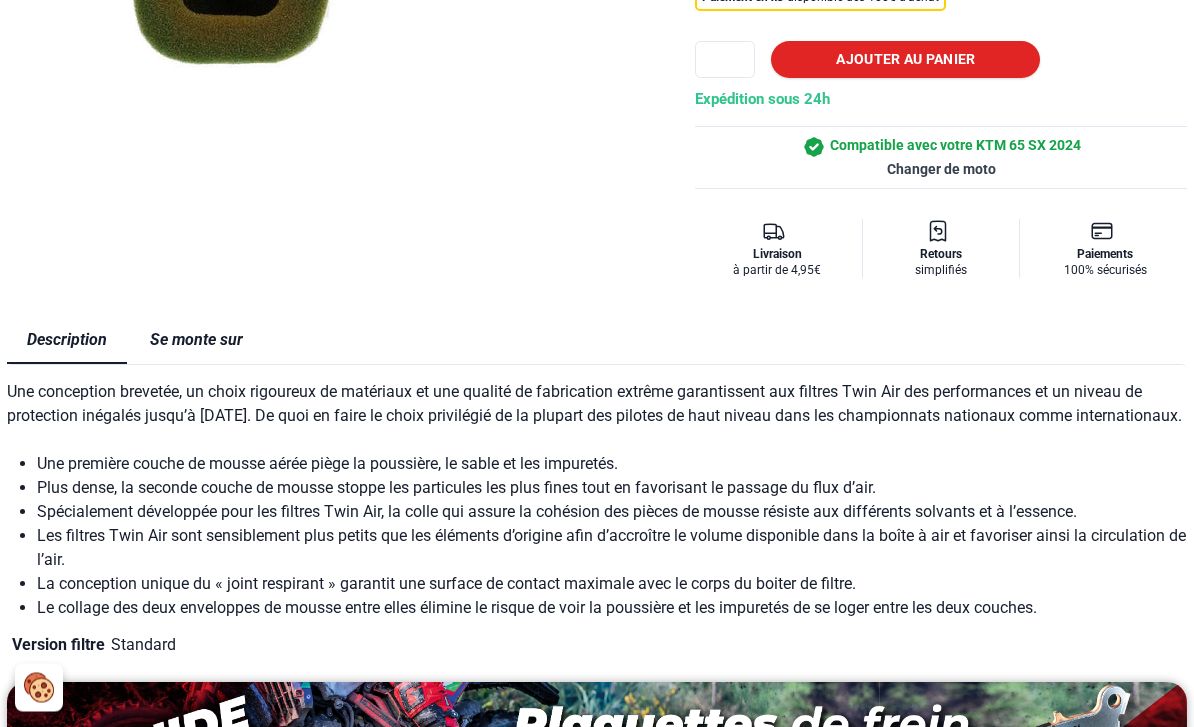 click on "Se monte sur" at bounding box center (196, 341) 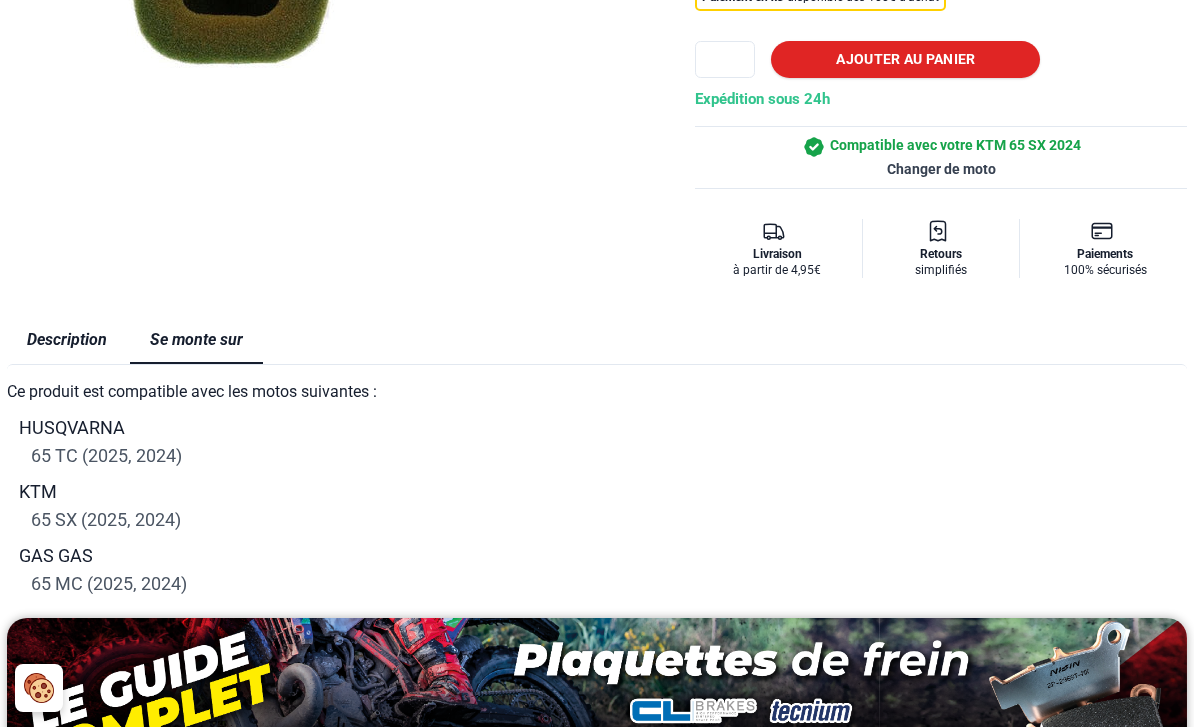 click on "Description" at bounding box center (67, 340) 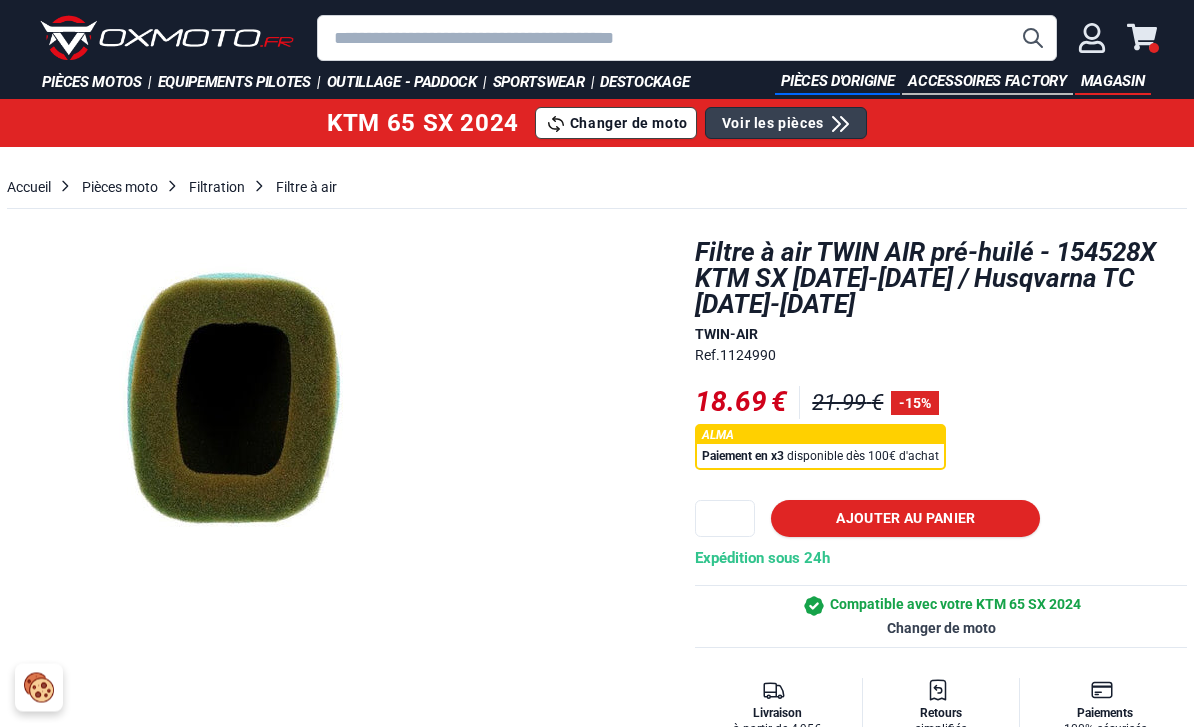 scroll, scrollTop: 0, scrollLeft: 0, axis: both 